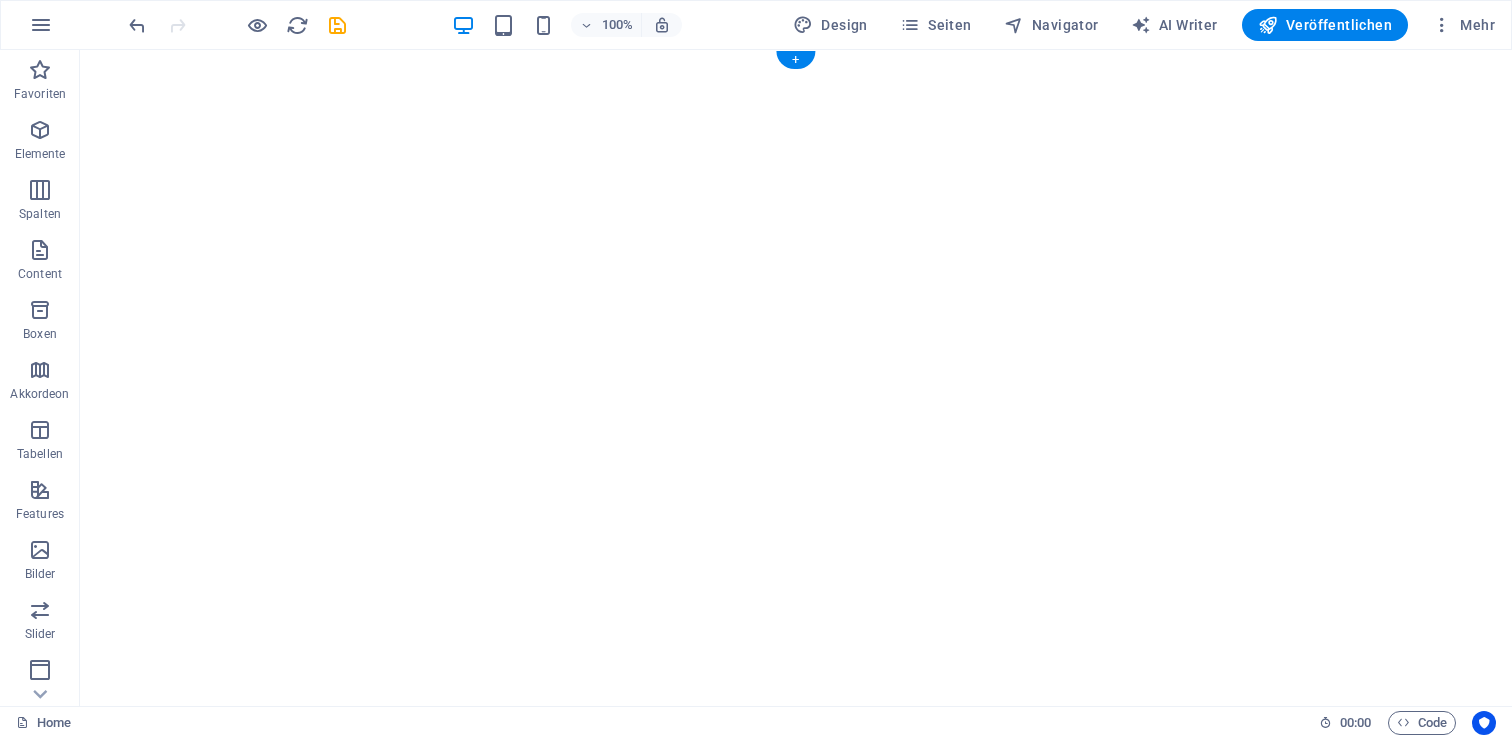 scroll, scrollTop: 0, scrollLeft: 0, axis: both 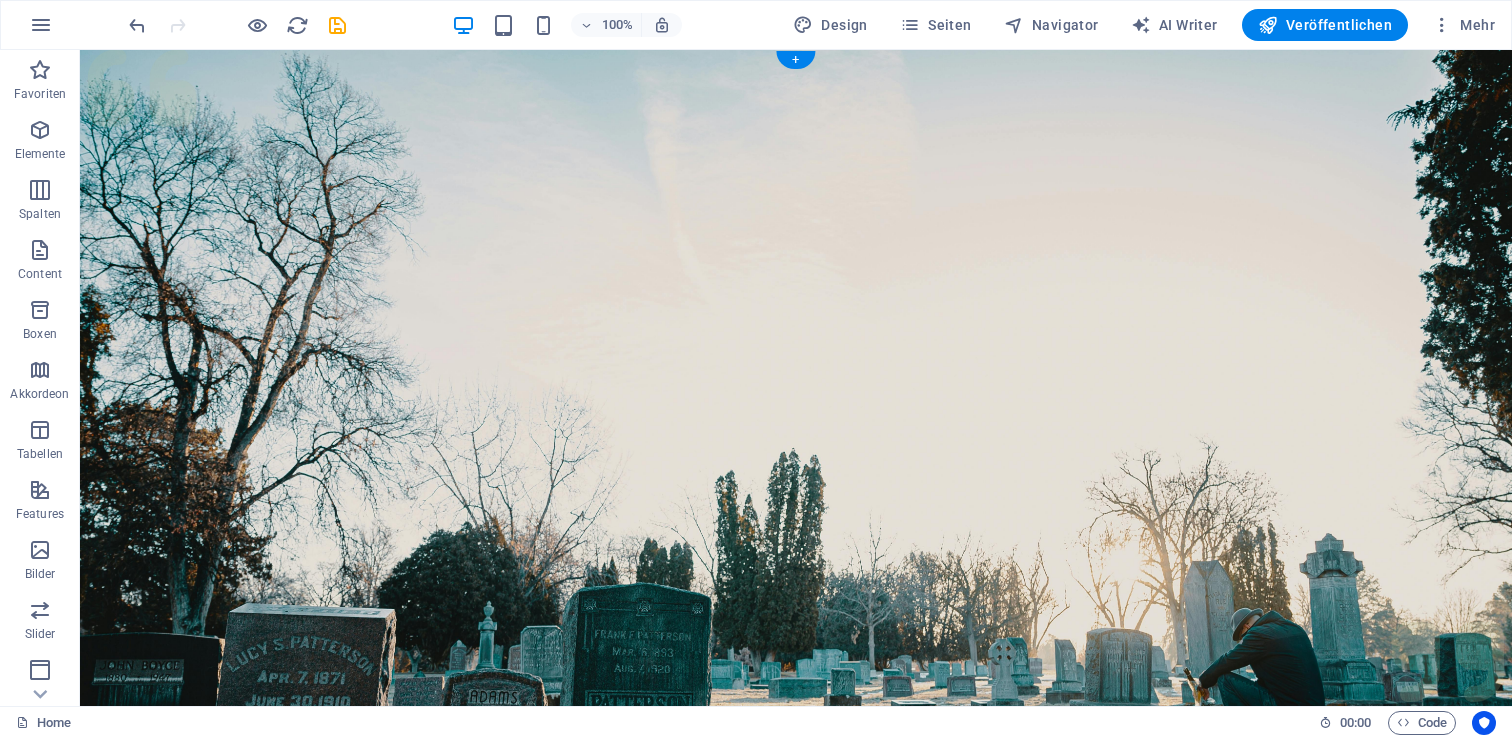 click at bounding box center [796, 500] 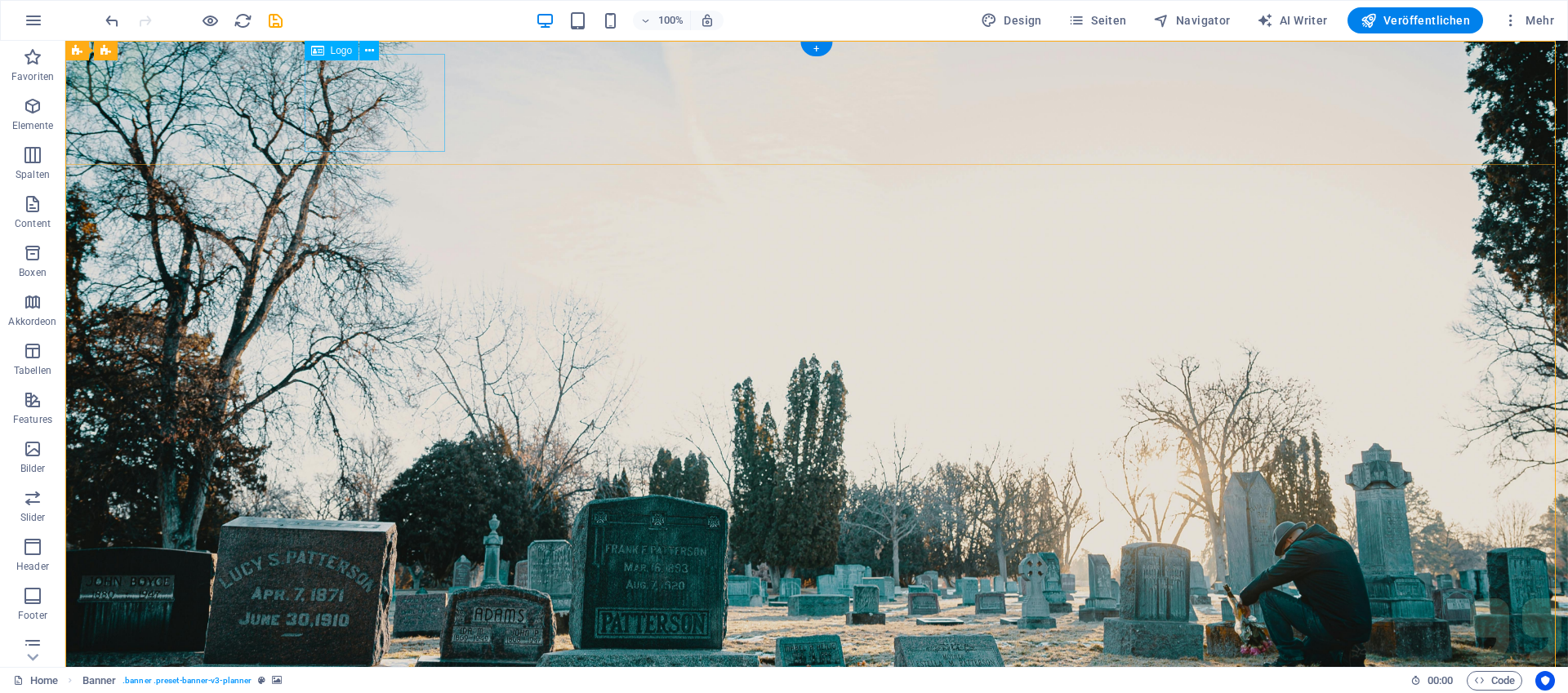 click on "[BRAND] [LAST]" at bounding box center [817, 813] 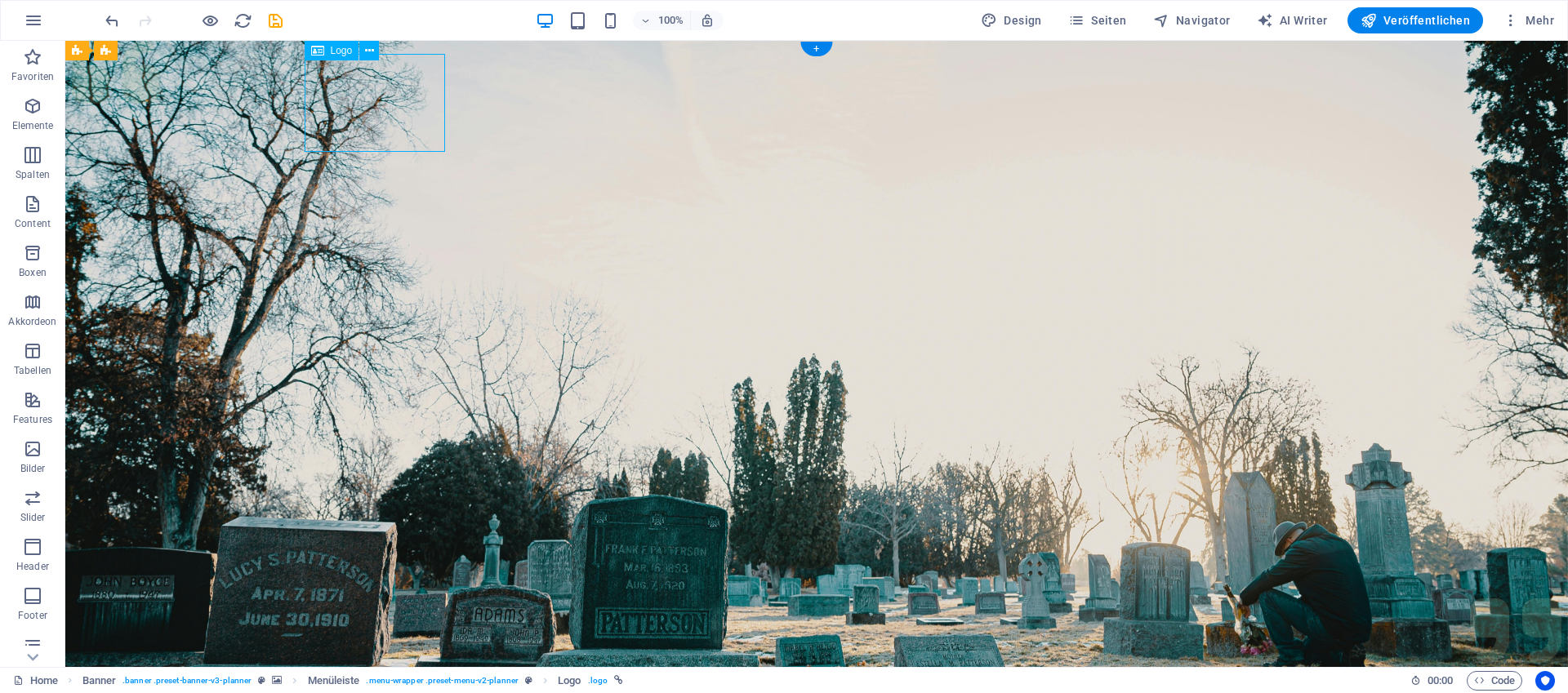 click on "[BRAND] [LAST]" at bounding box center (817, 813) 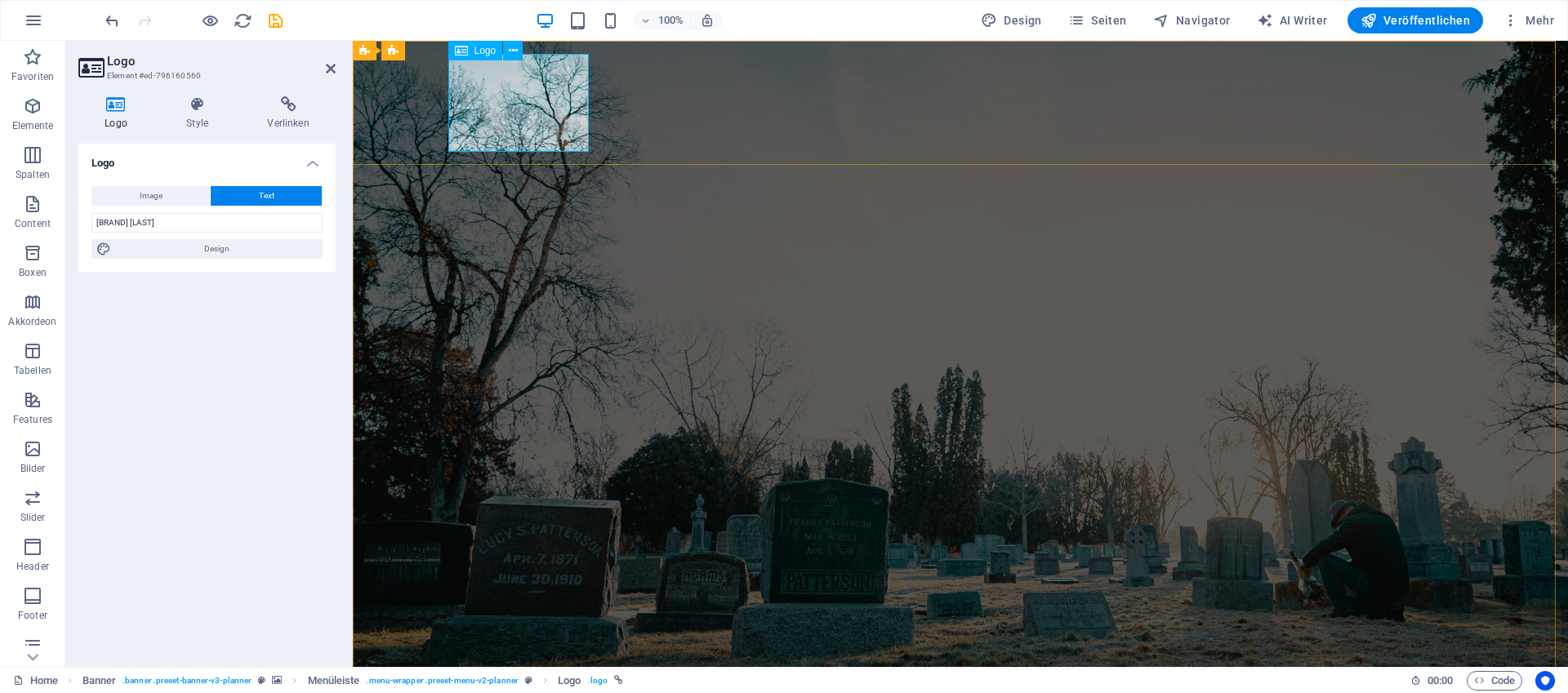 click on "[BRAND] [LAST]" at bounding box center (960, 813) 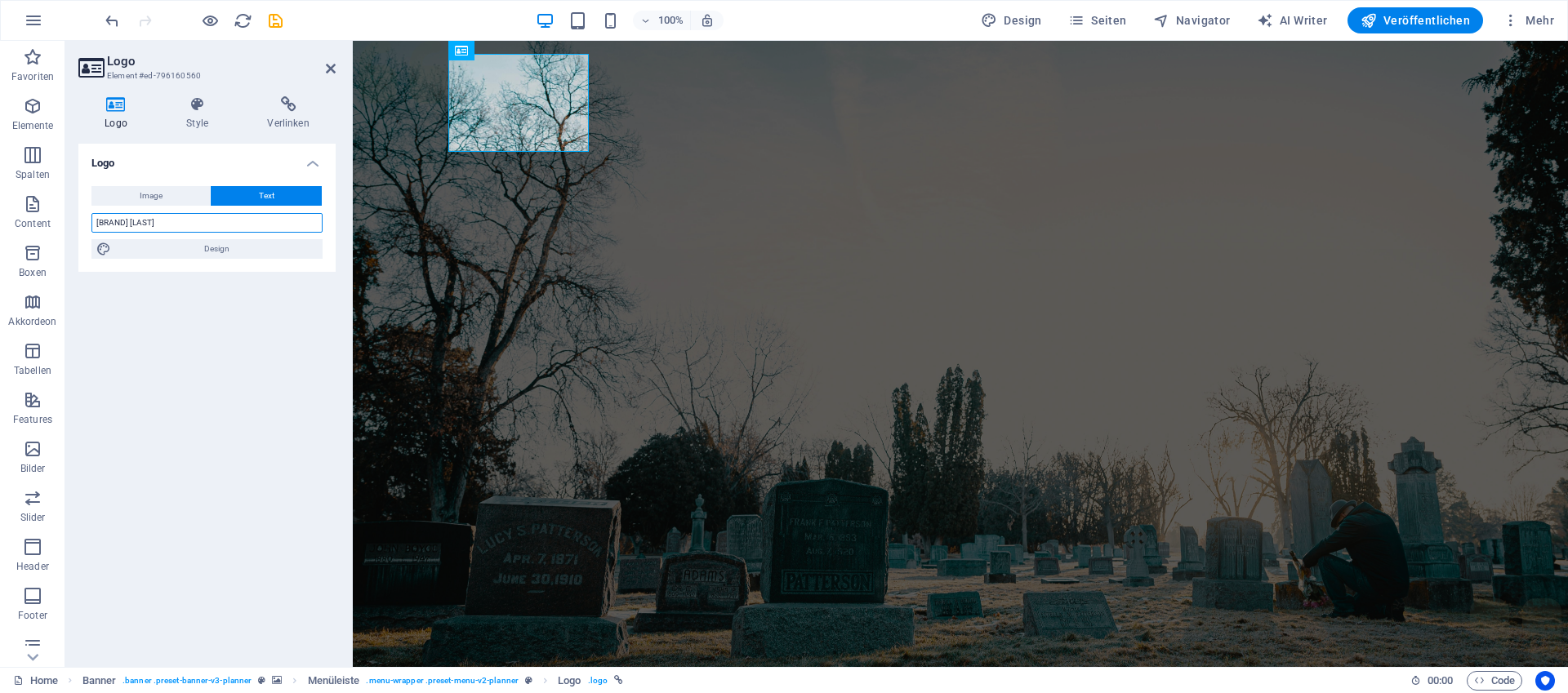 click on "[BRAND] [LAST]" at bounding box center (207, 223) 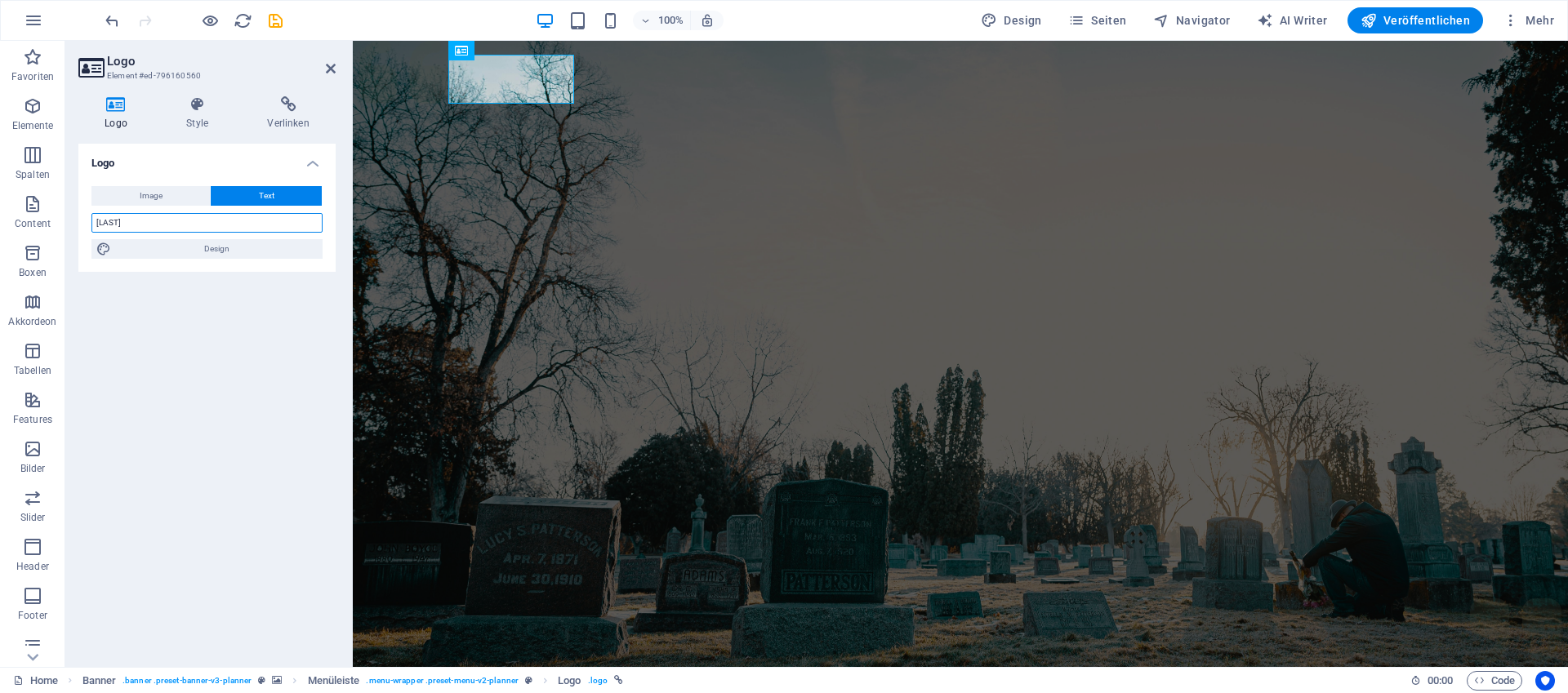 paste on "Grabmale" 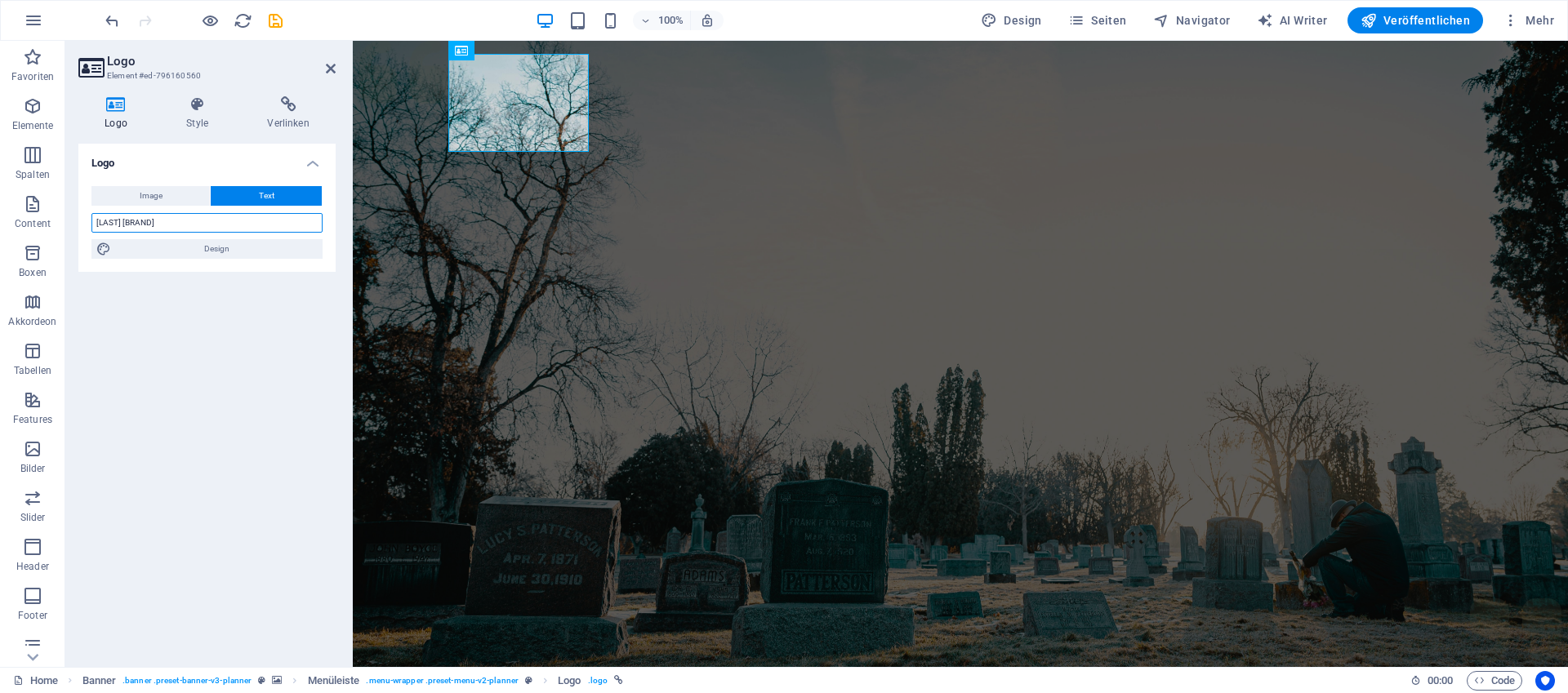 type on "[LAST] [BRAND]" 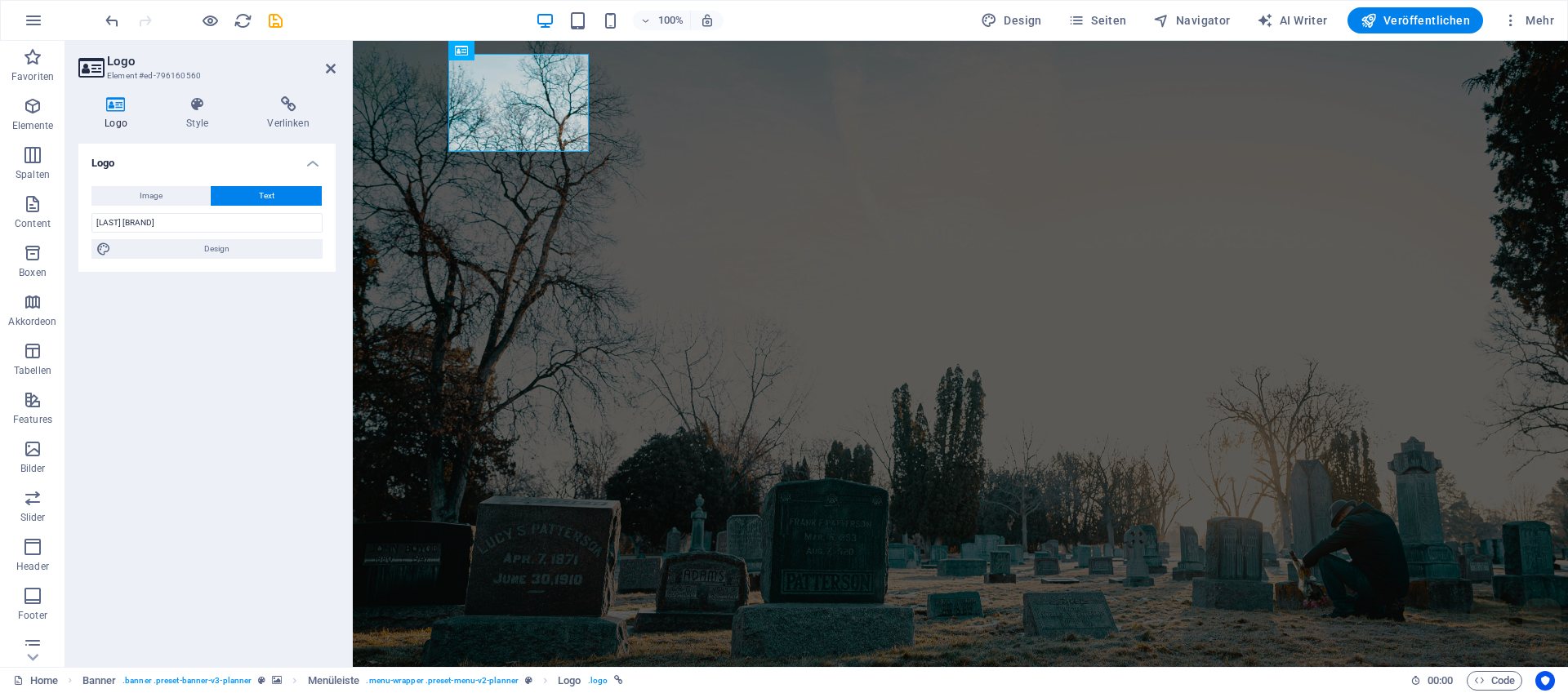 click at bounding box center (960, 408) 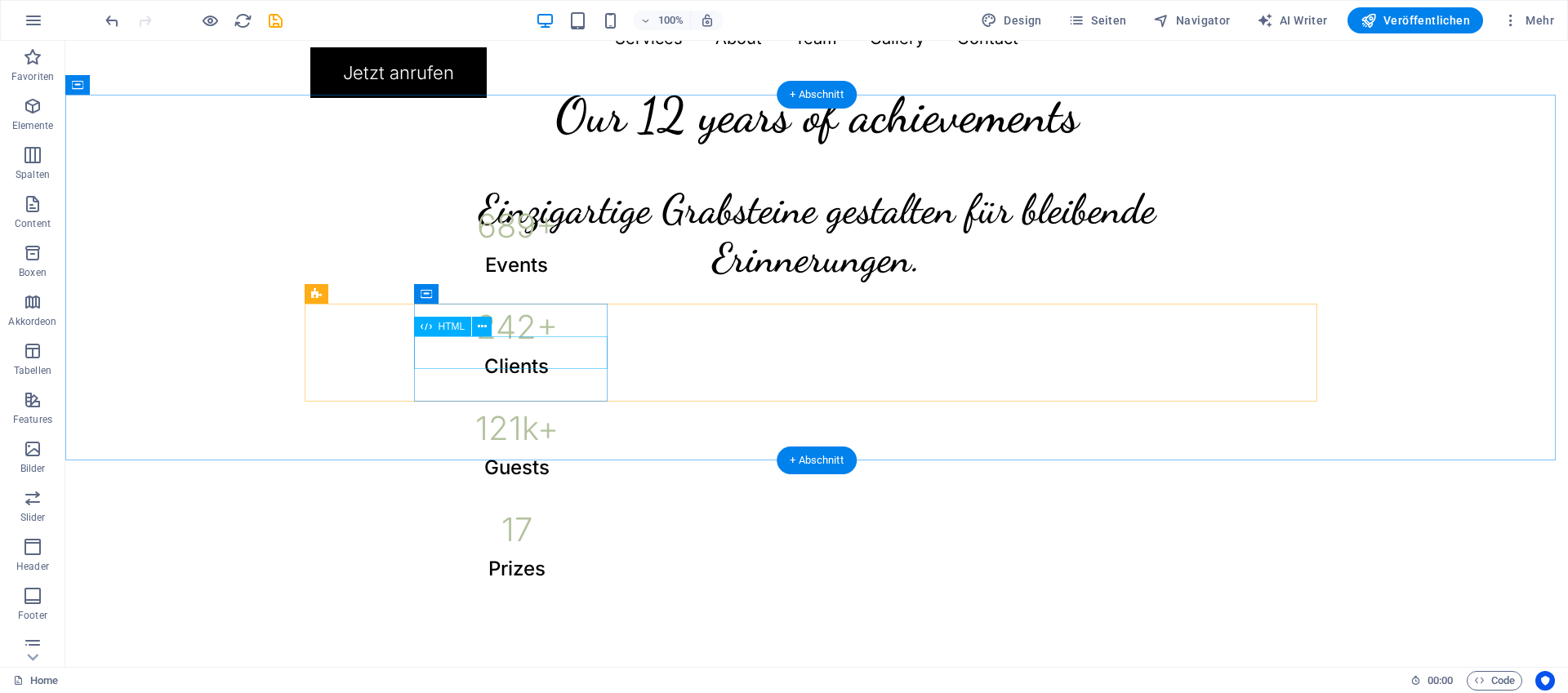 scroll, scrollTop: 534, scrollLeft: 0, axis: vertical 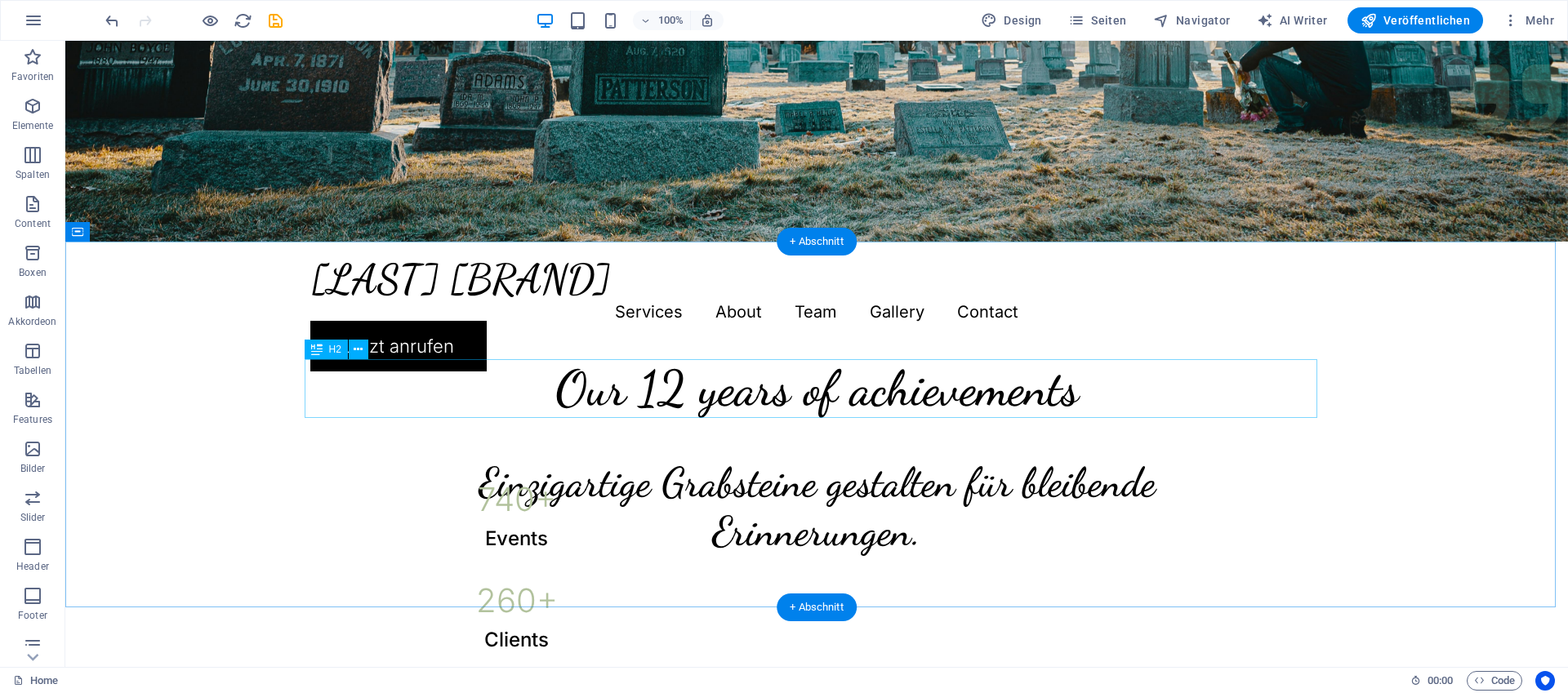 click on "Our 12 years of achievements" at bounding box center (817, 389) 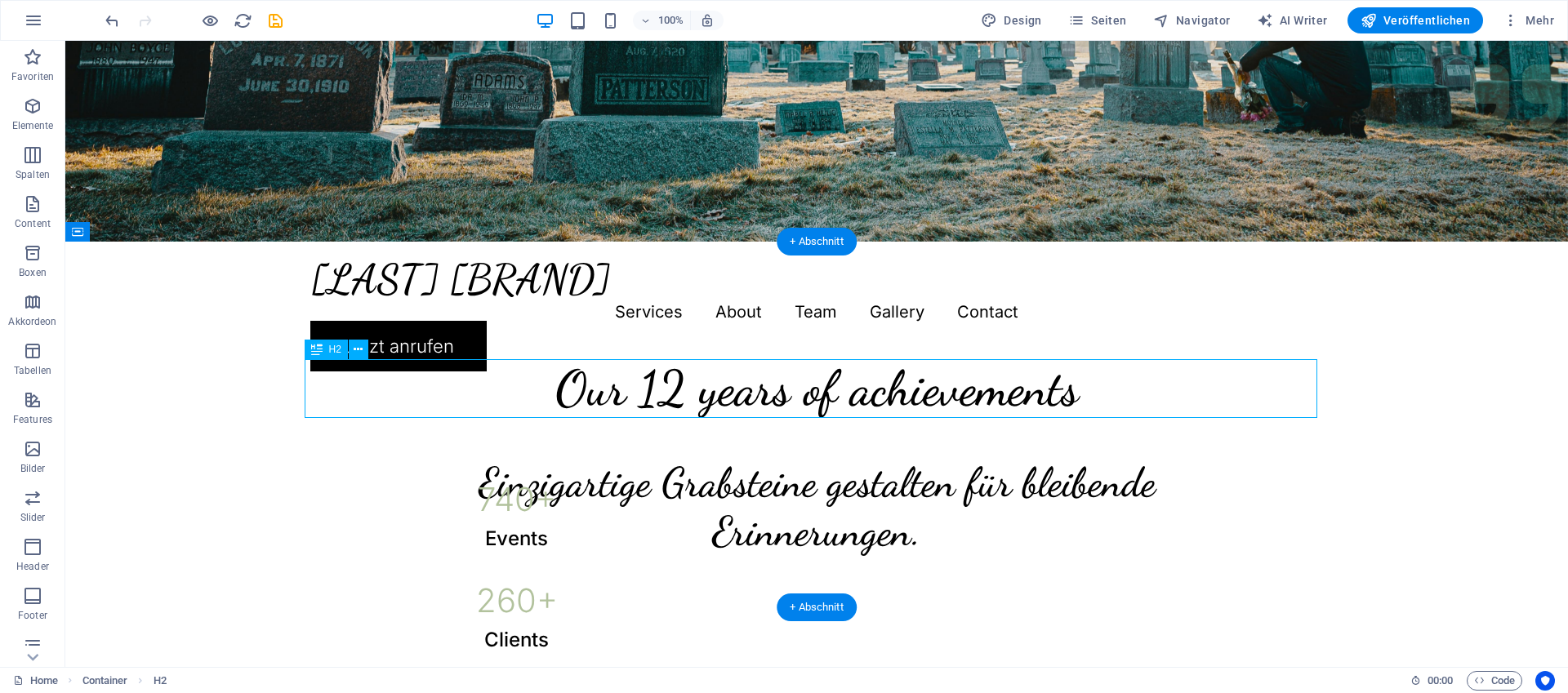 click on "Our 12 years of achievements" at bounding box center (817, 389) 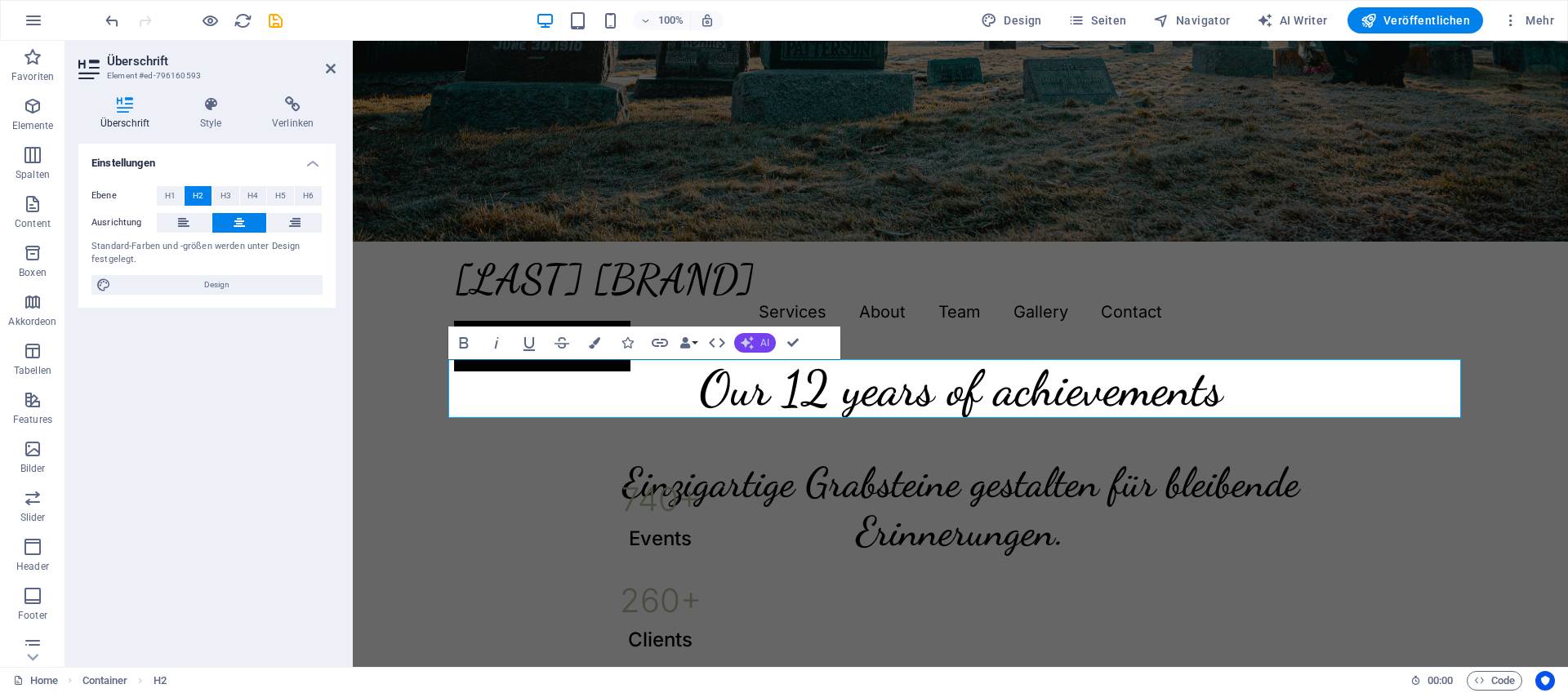 click on "AI" at bounding box center [755, 343] 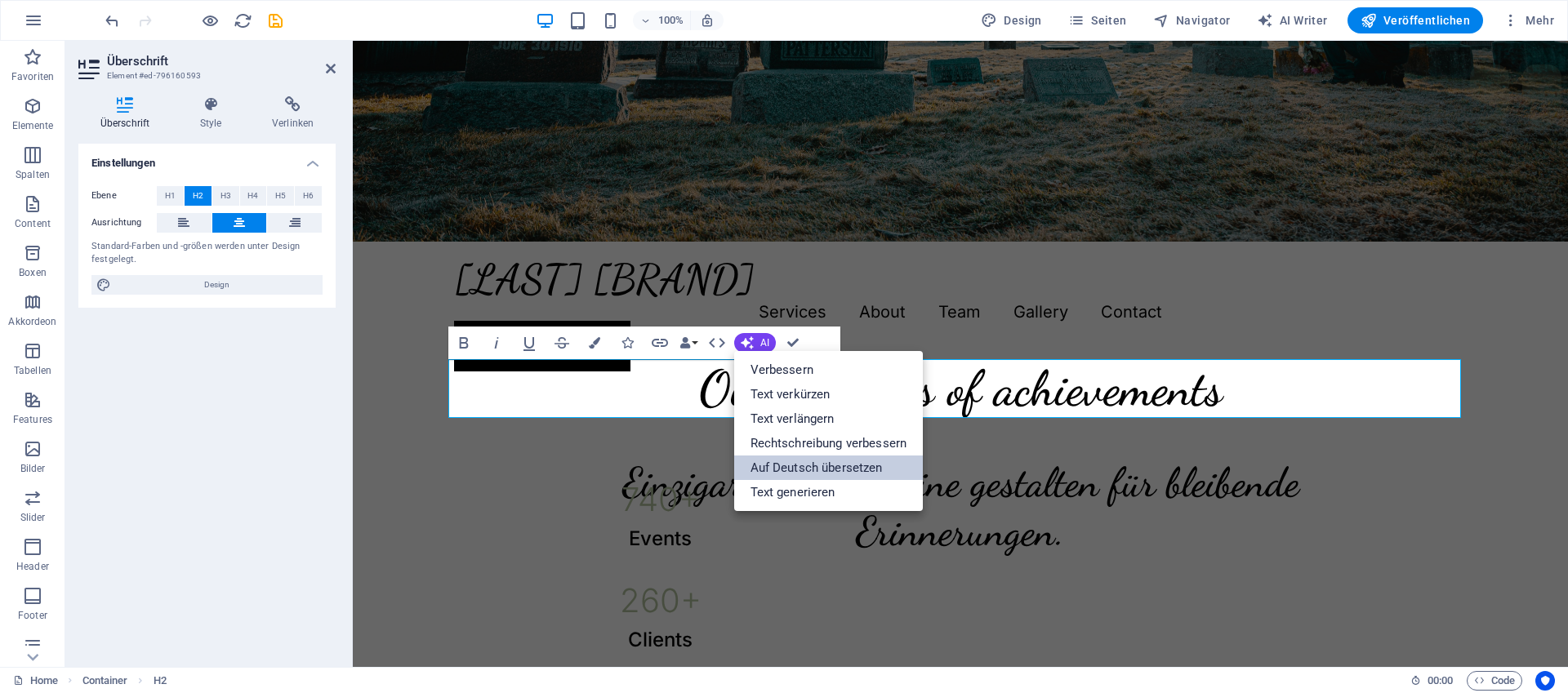 click on "Auf Deutsch übersetzen" at bounding box center (829, 468) 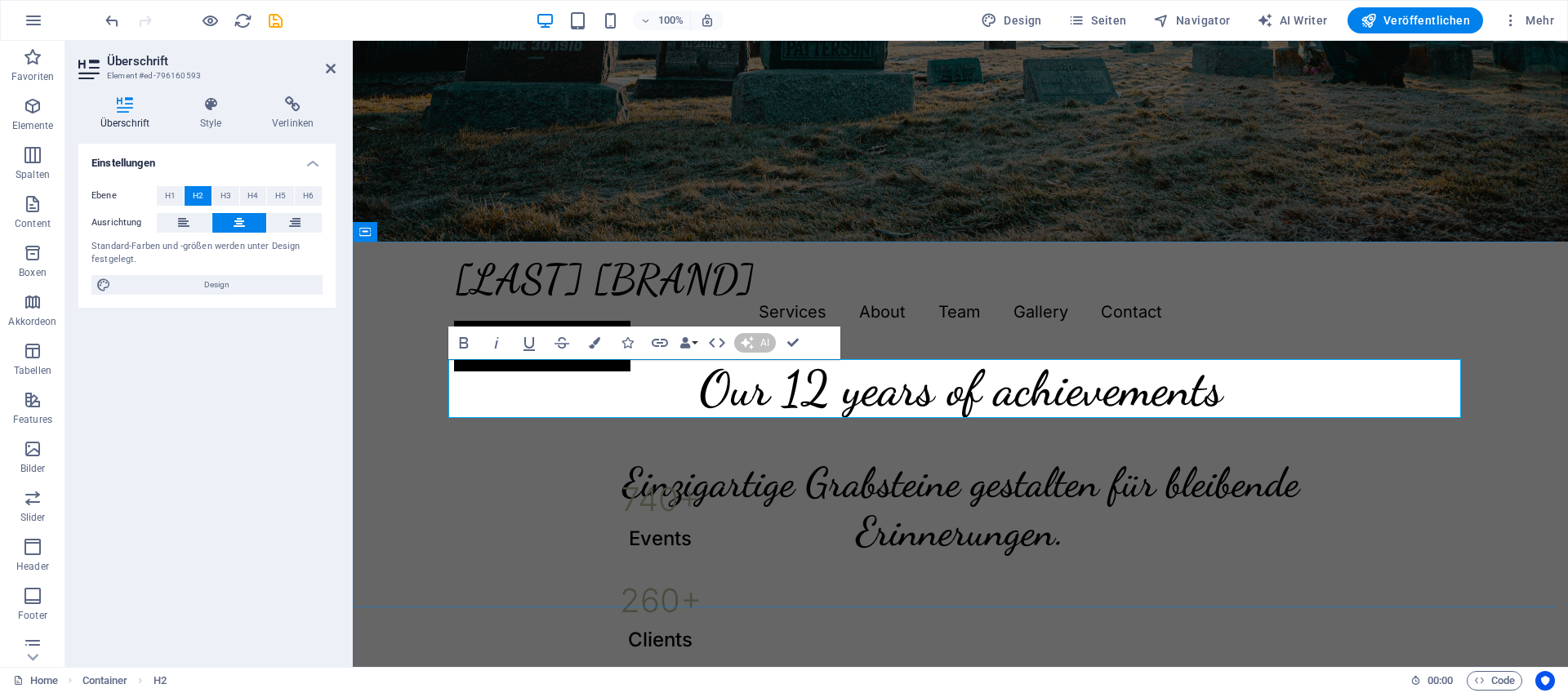 type 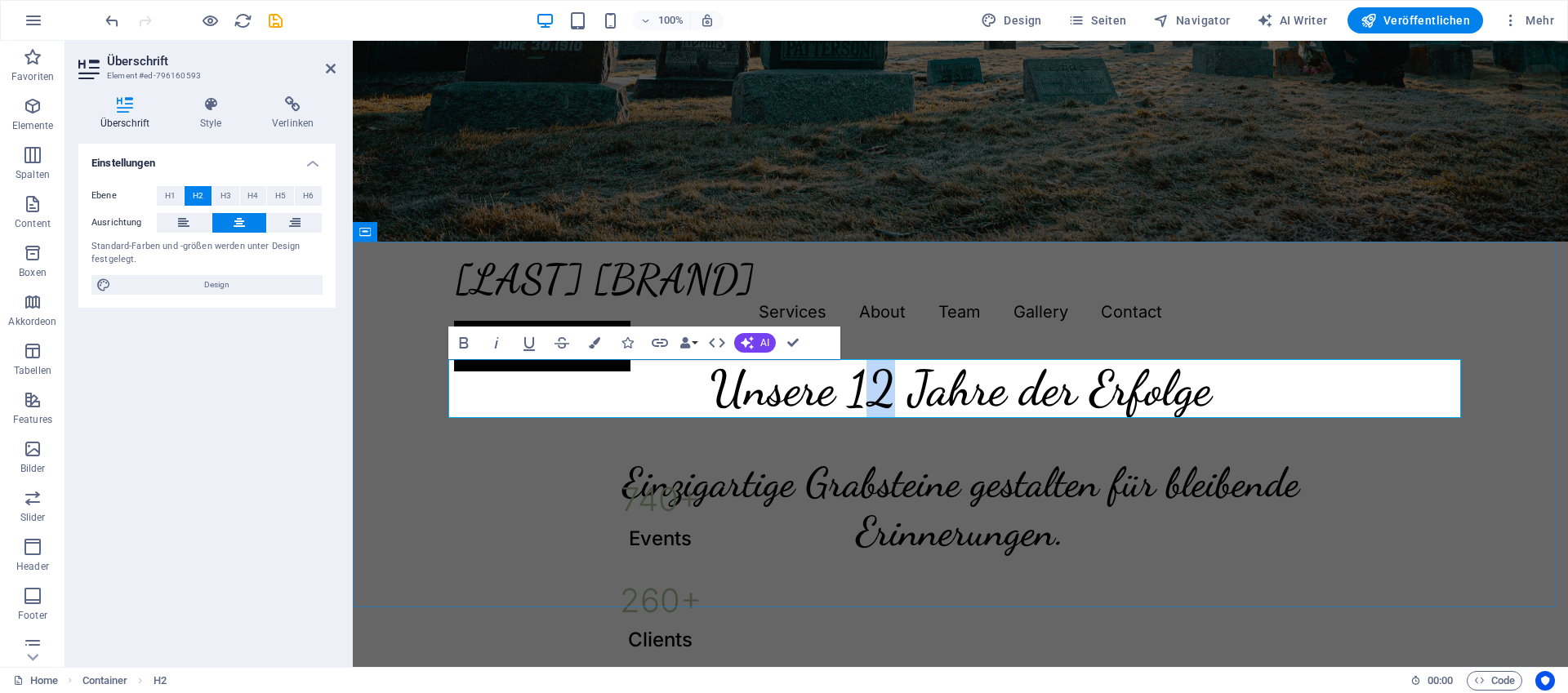 drag, startPoint x: 859, startPoint y: 397, endPoint x: 876, endPoint y: 397, distance: 17 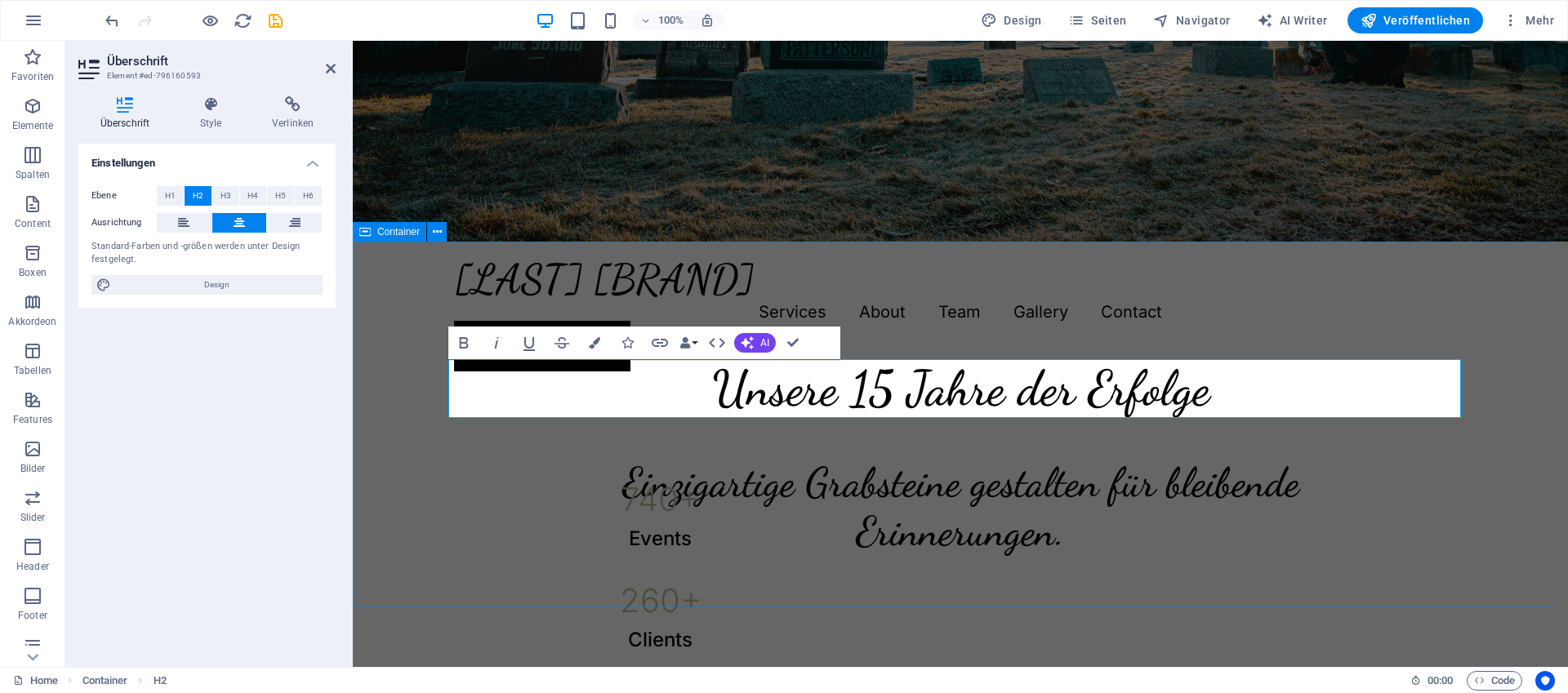 click on "Unsere 15 Jahre der Erfolge 740 + Events 260 + Clients 130 k+ Guests 18 Prizes" at bounding box center [960, 576] 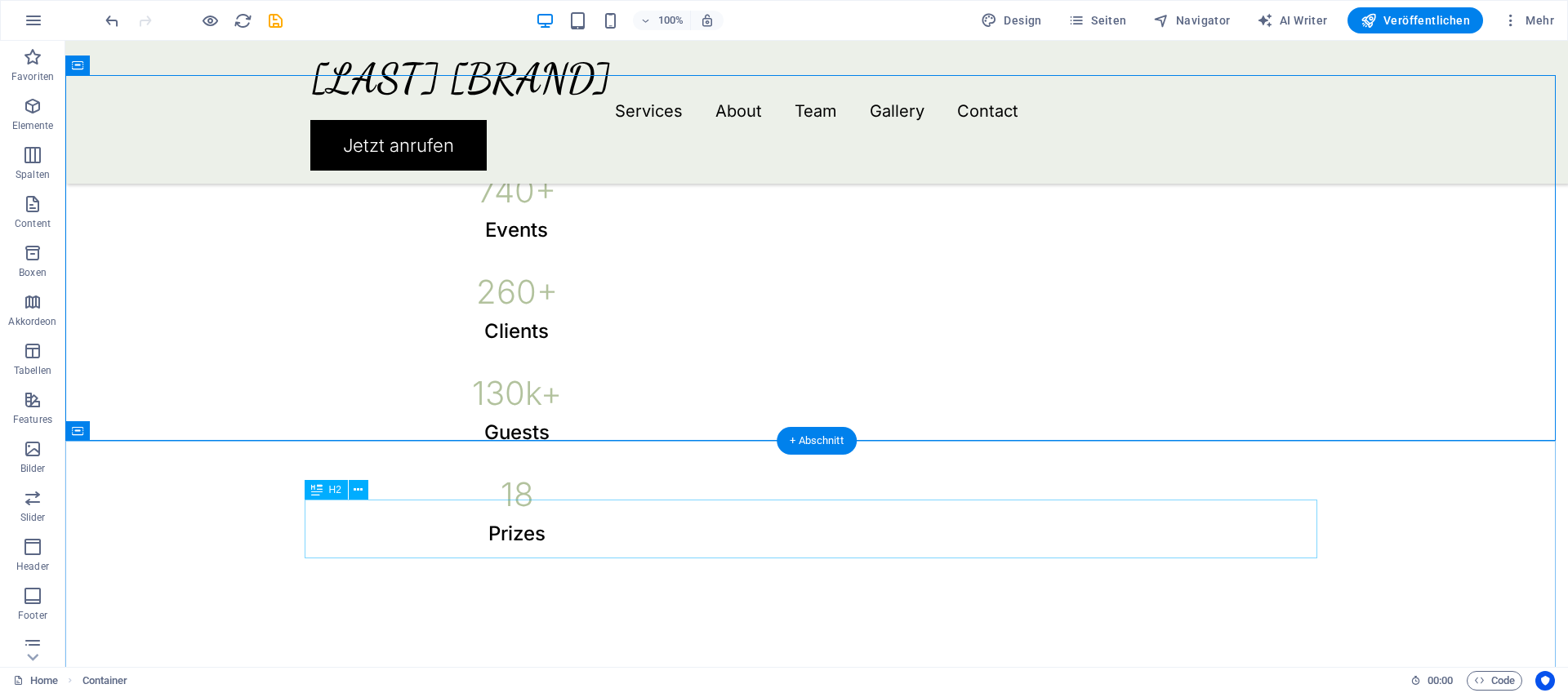 scroll, scrollTop: 964, scrollLeft: 0, axis: vertical 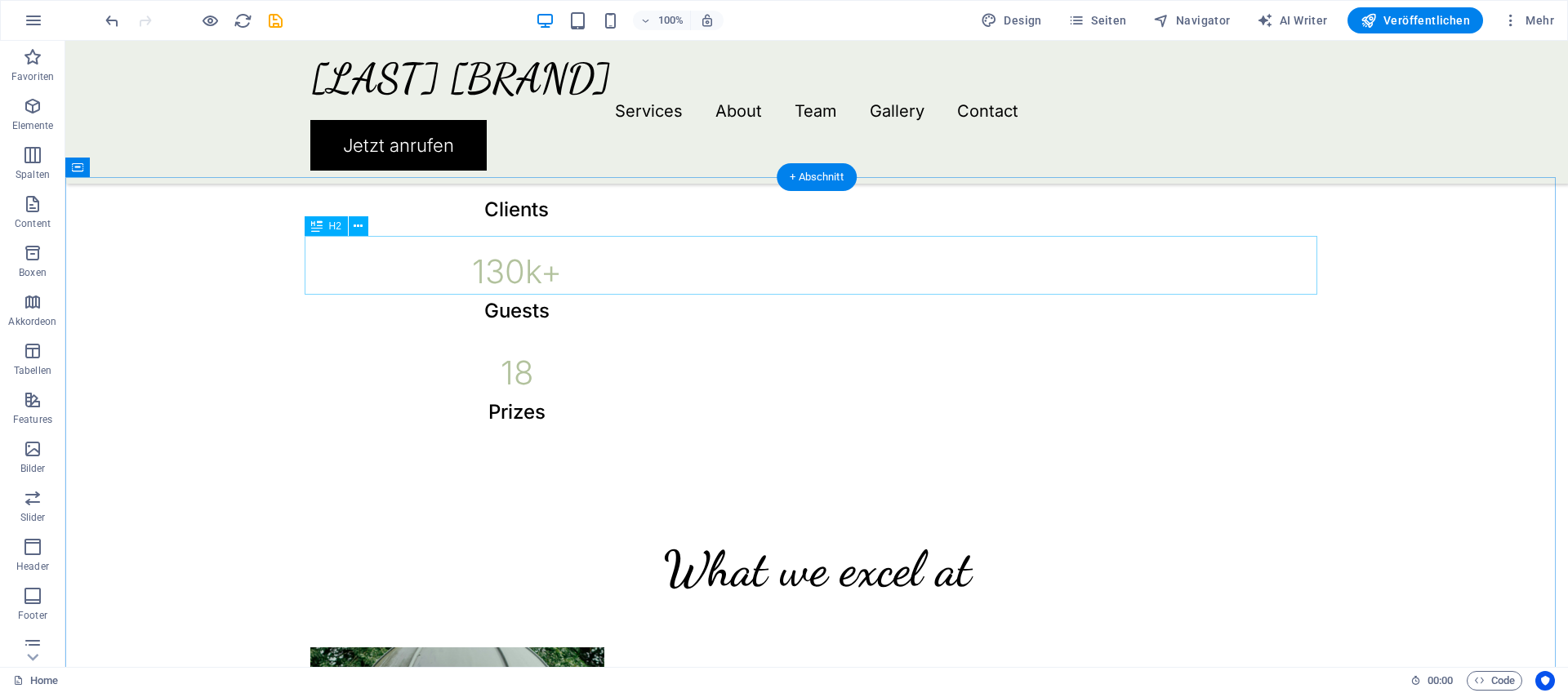 click on "What we excel at" at bounding box center [817, 569] 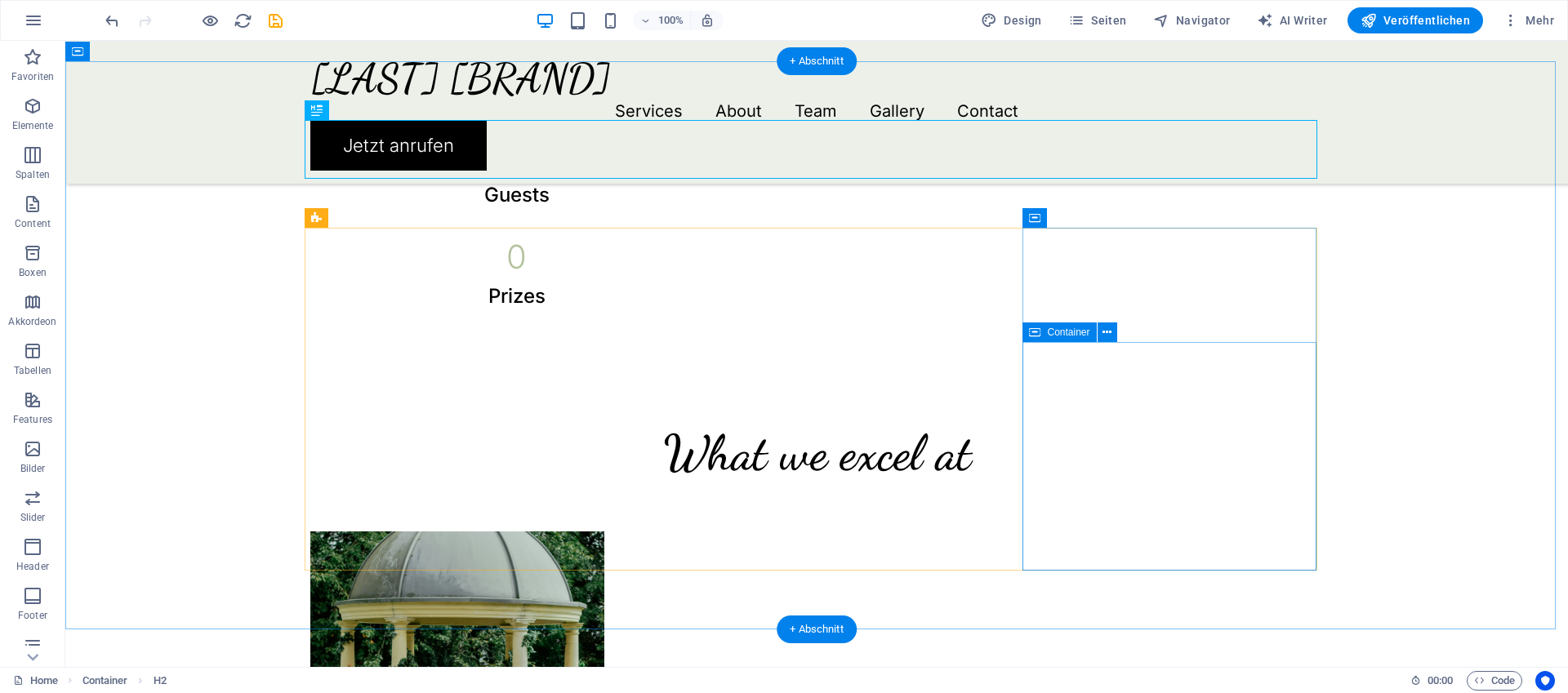 scroll, scrollTop: 1084, scrollLeft: 0, axis: vertical 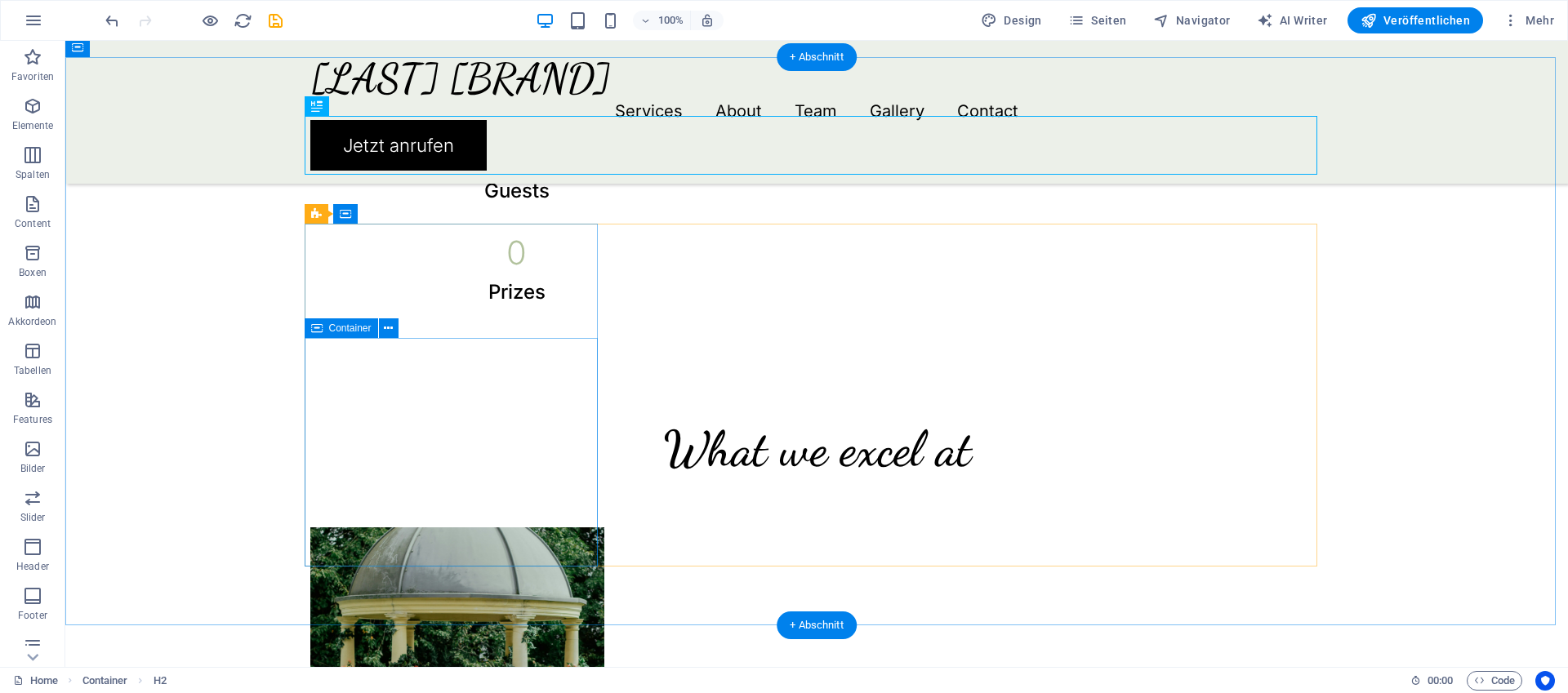 click on "Weddings" at bounding box center [457, 984] 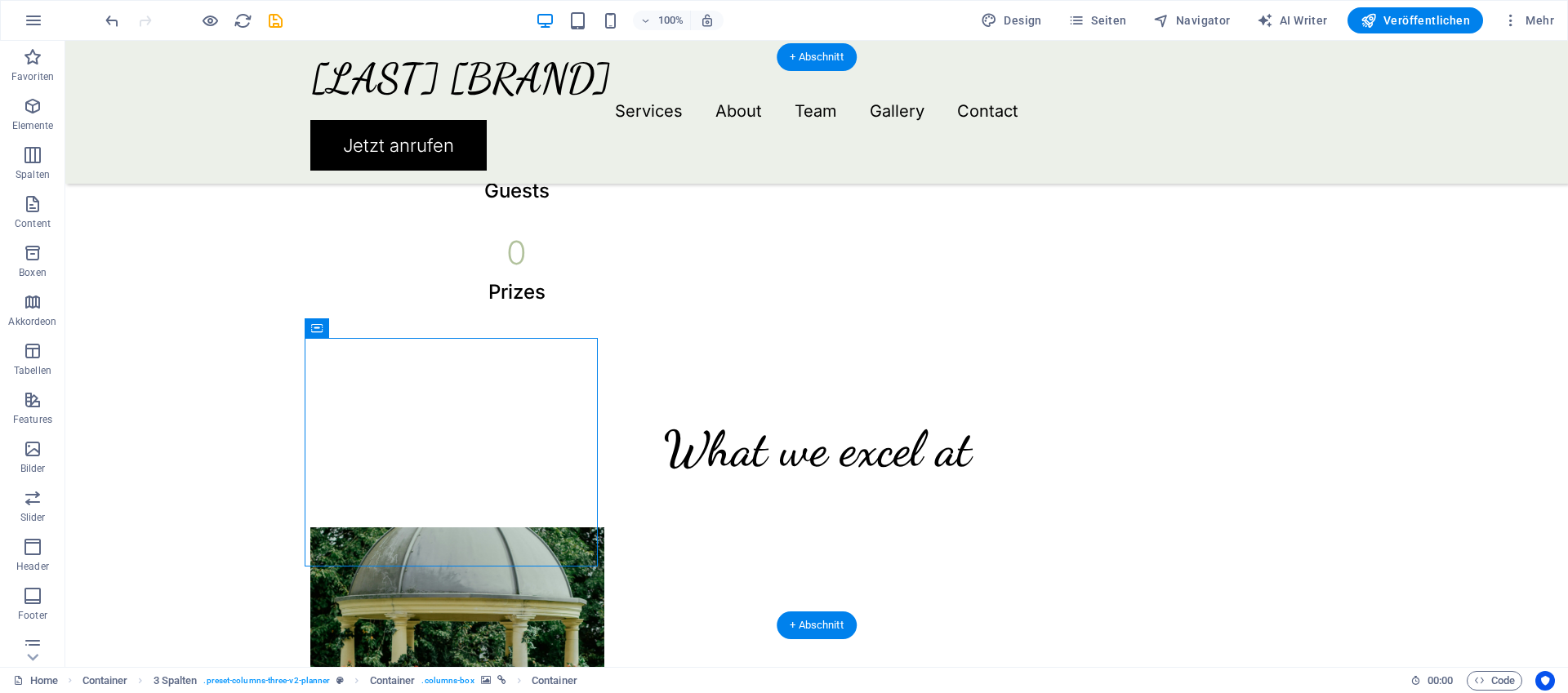 click at bounding box center (457, 699) 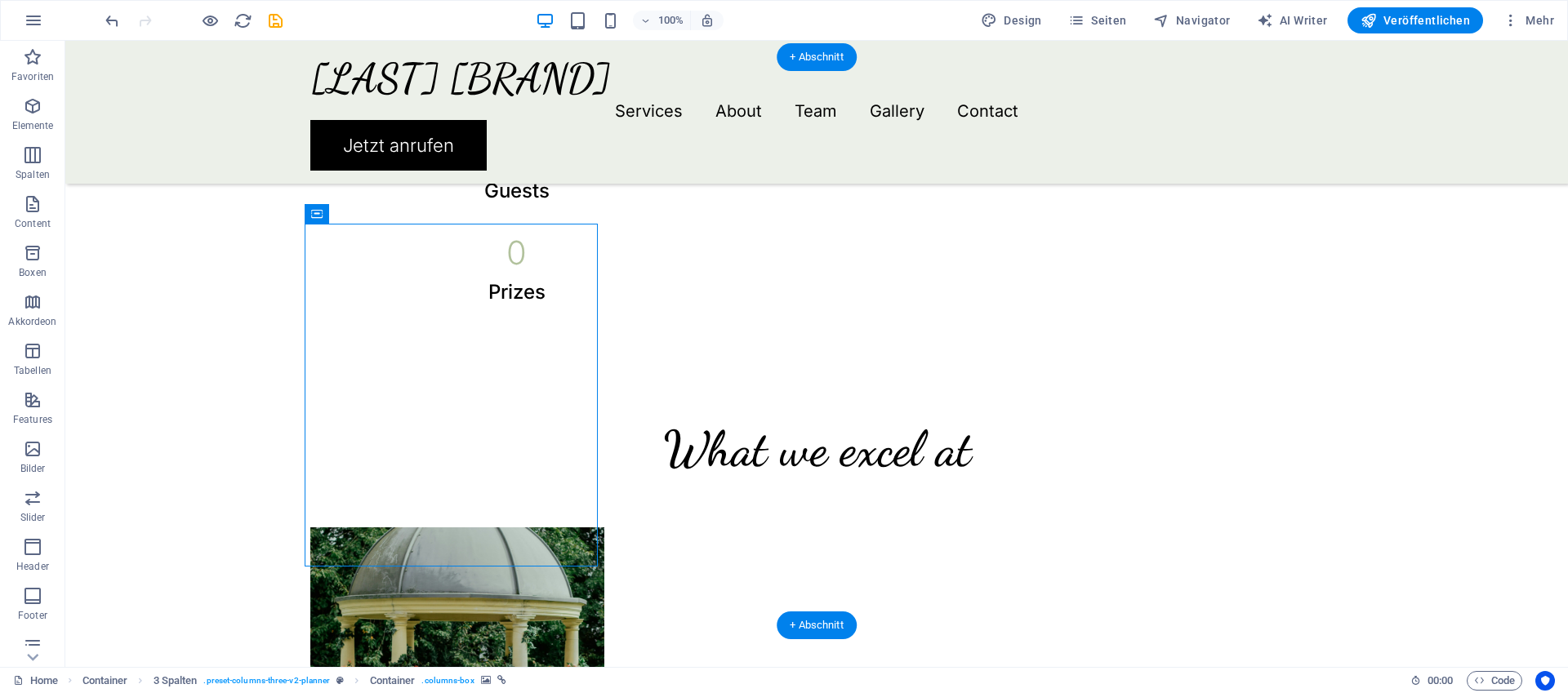 click at bounding box center (457, 699) 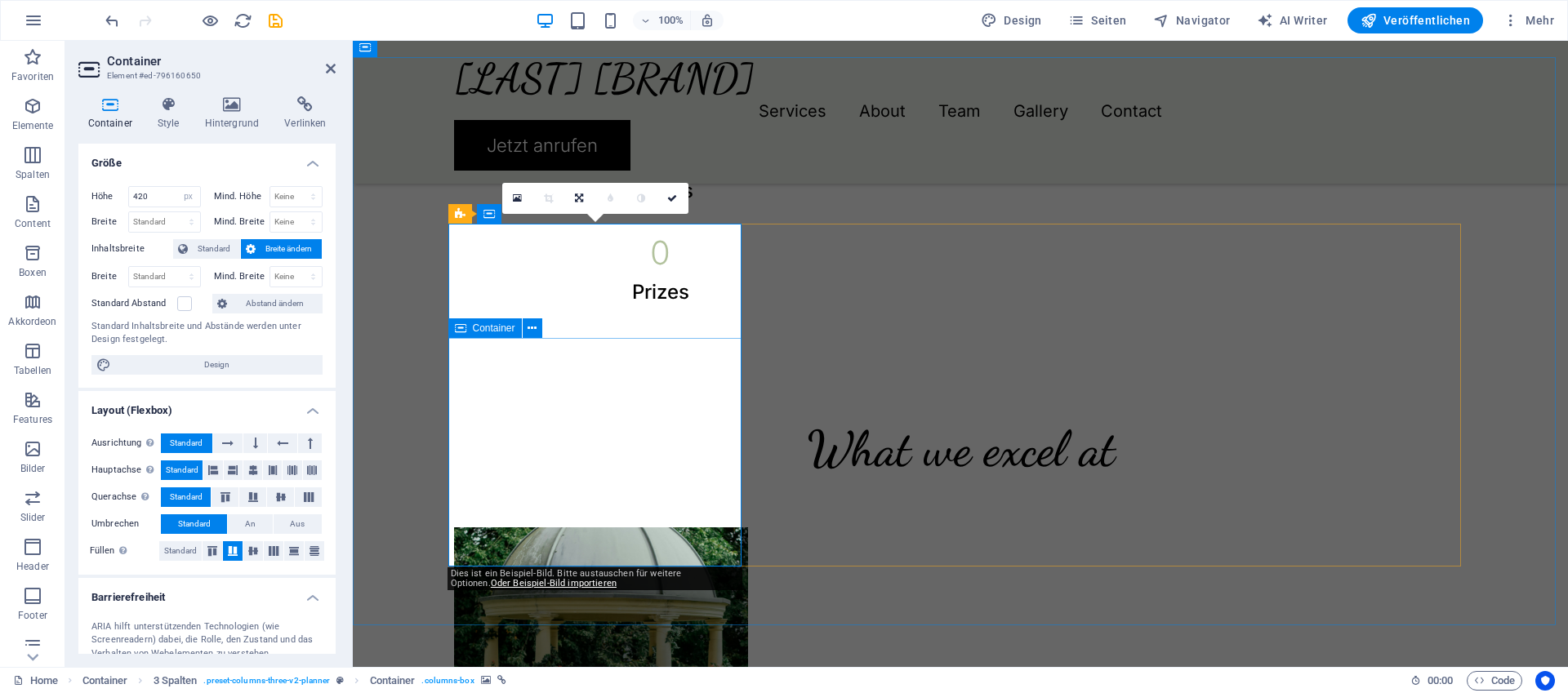 click on "Weddings" at bounding box center (601, 984) 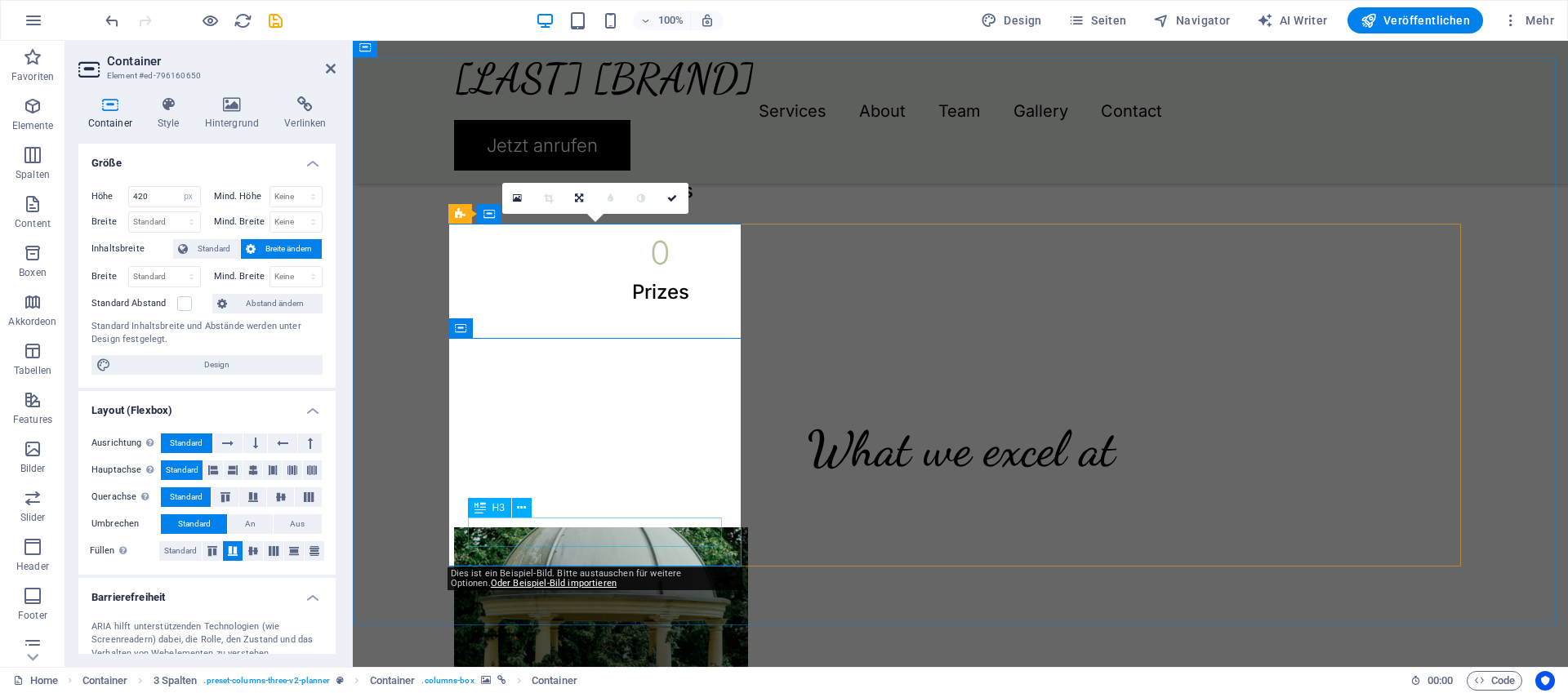 click on "Weddings" at bounding box center [601, 885] 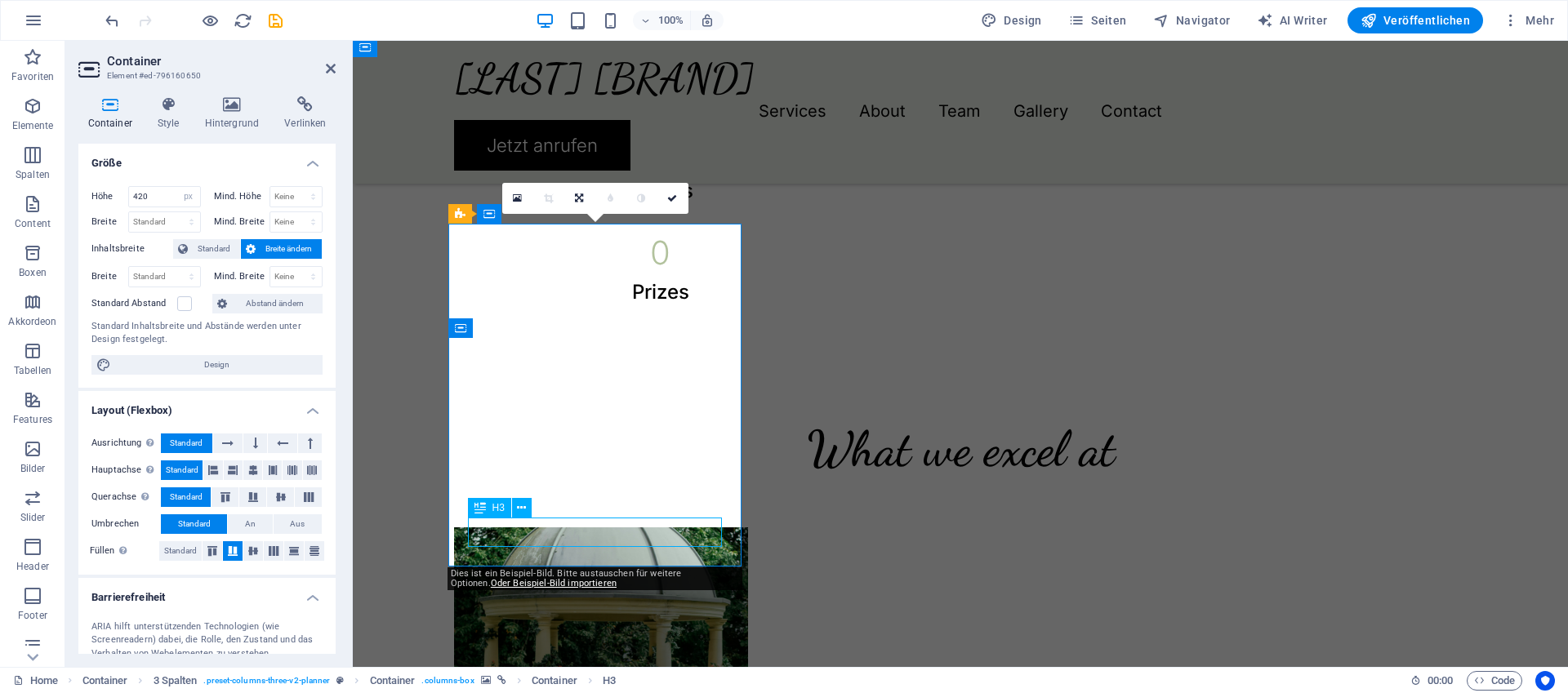 click on "Weddings" at bounding box center (601, 885) 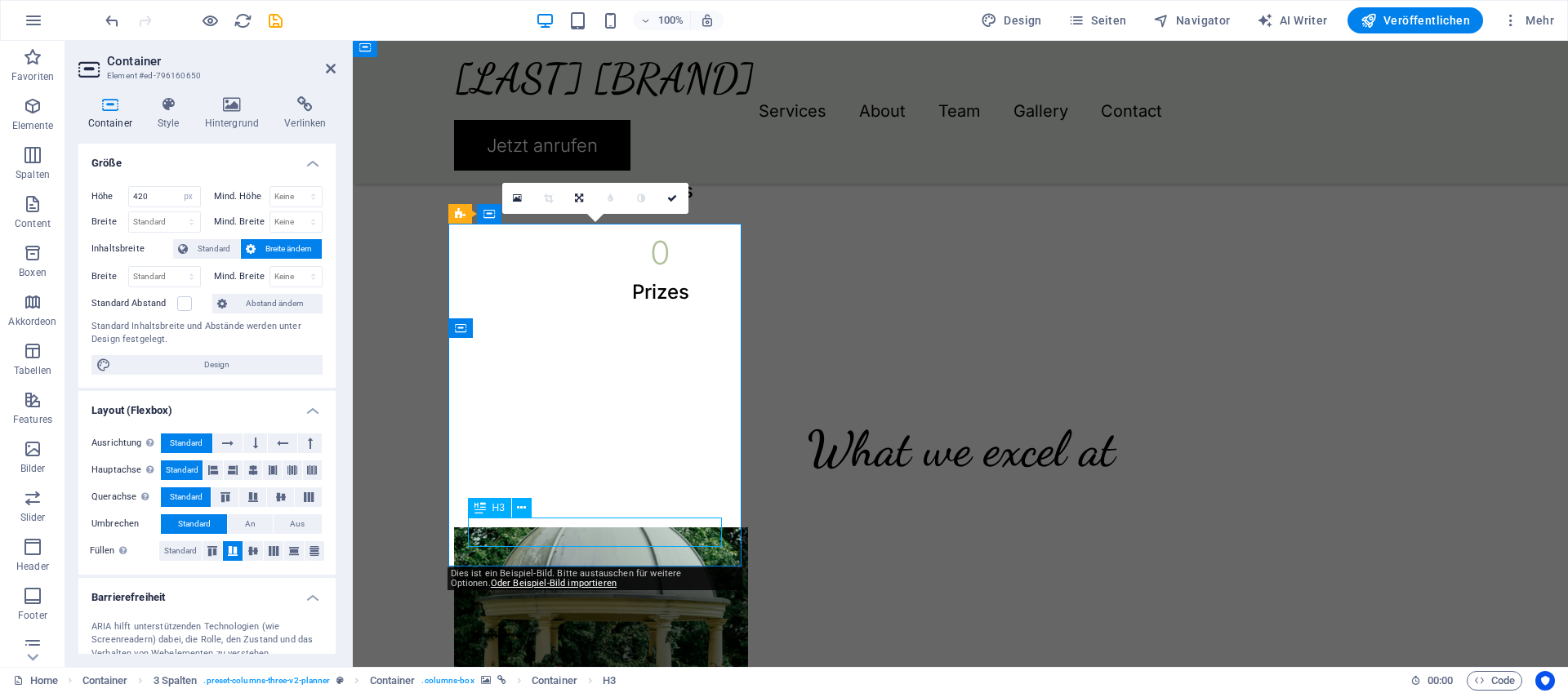 click on "Weddings" at bounding box center (601, 885) 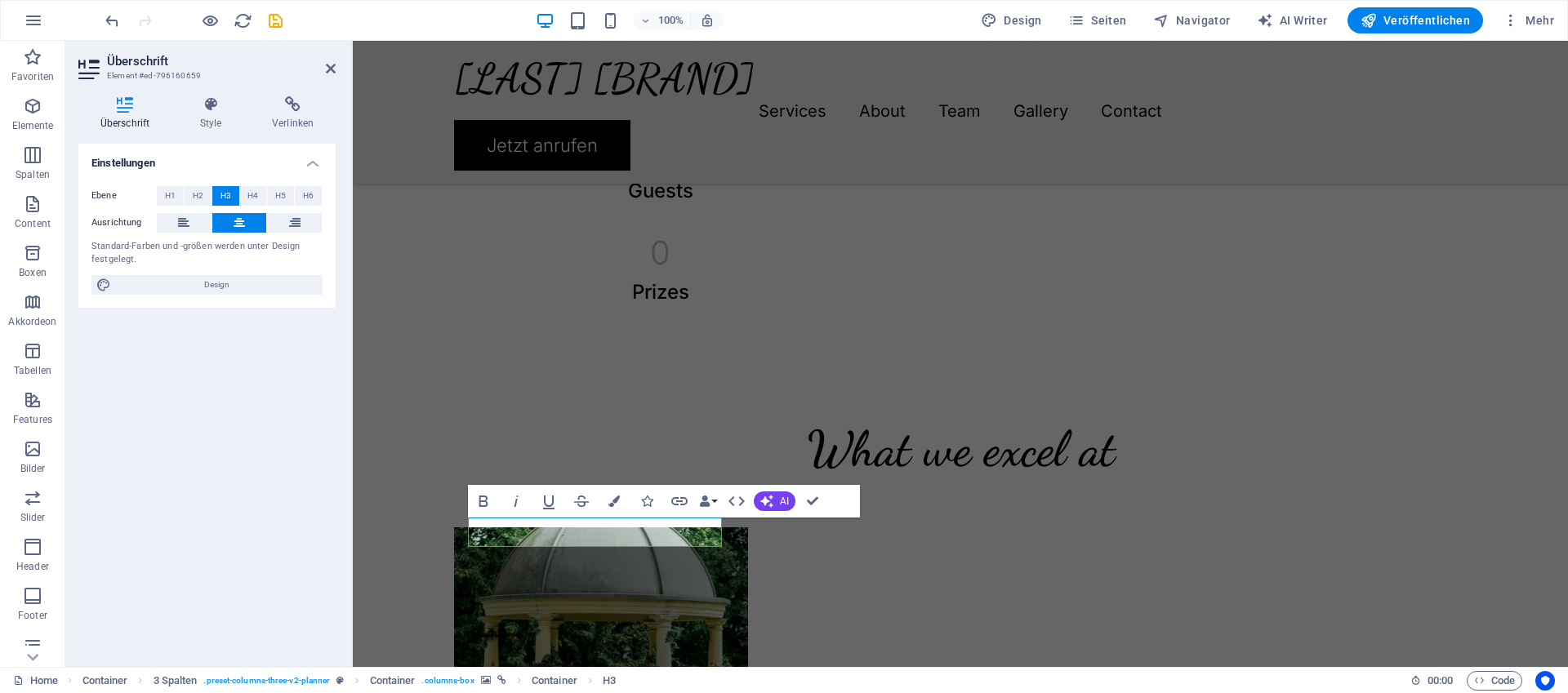 click at bounding box center [601, 699] 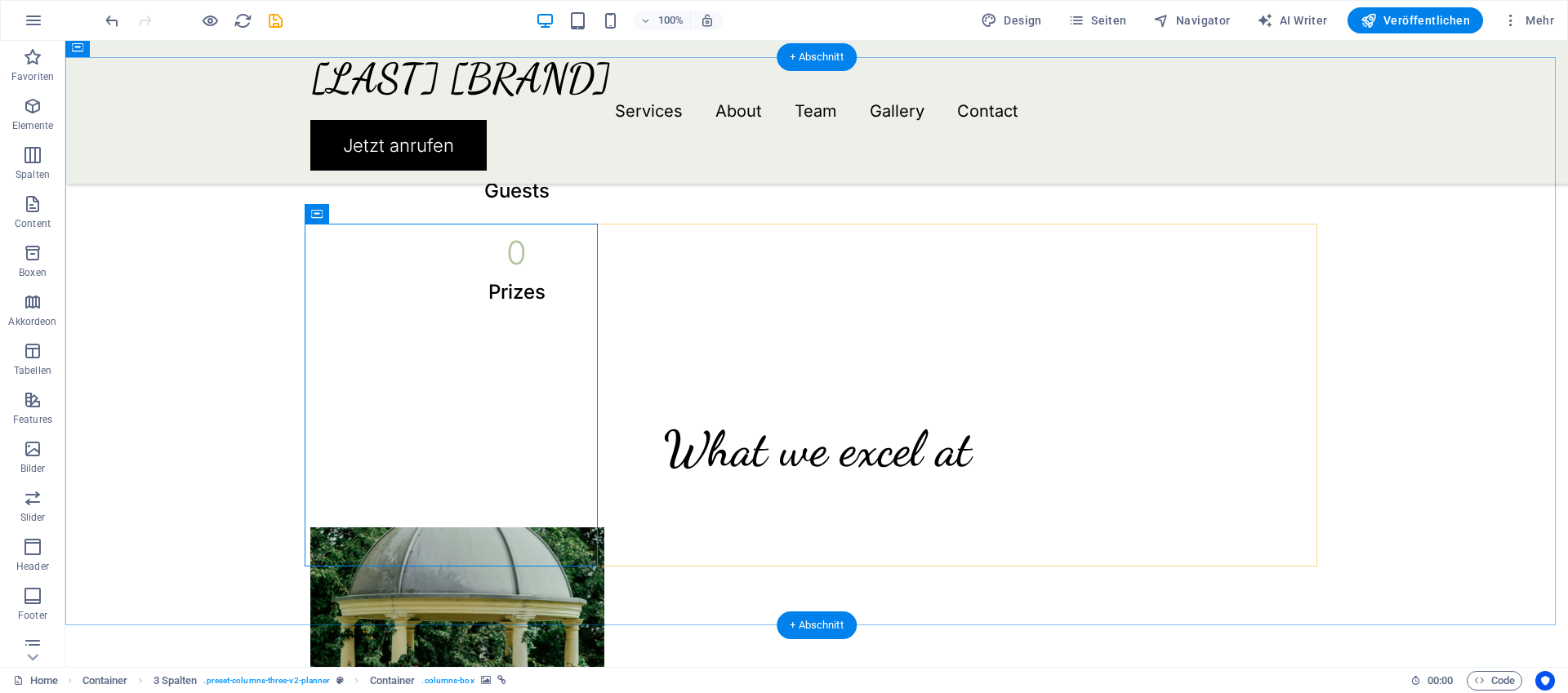 click at bounding box center [457, 699] 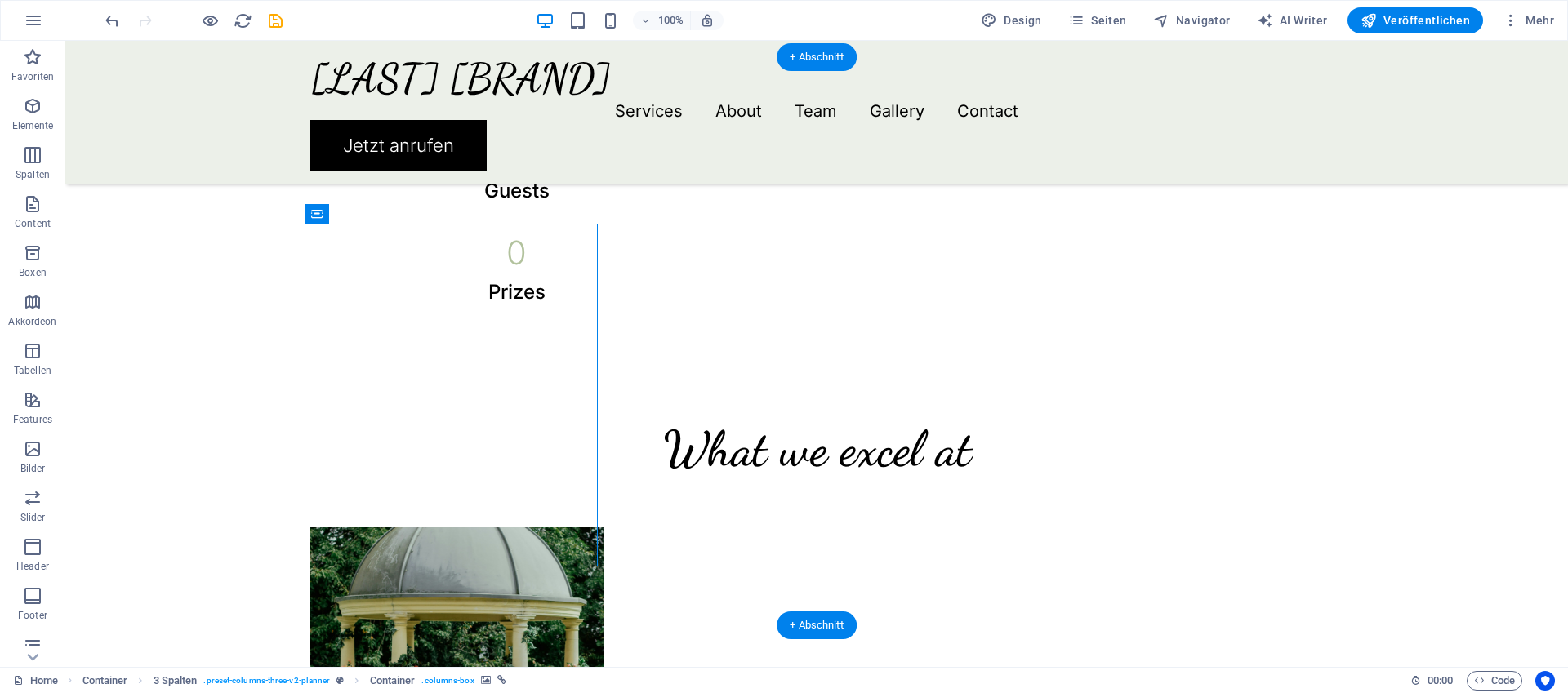 click at bounding box center (457, 699) 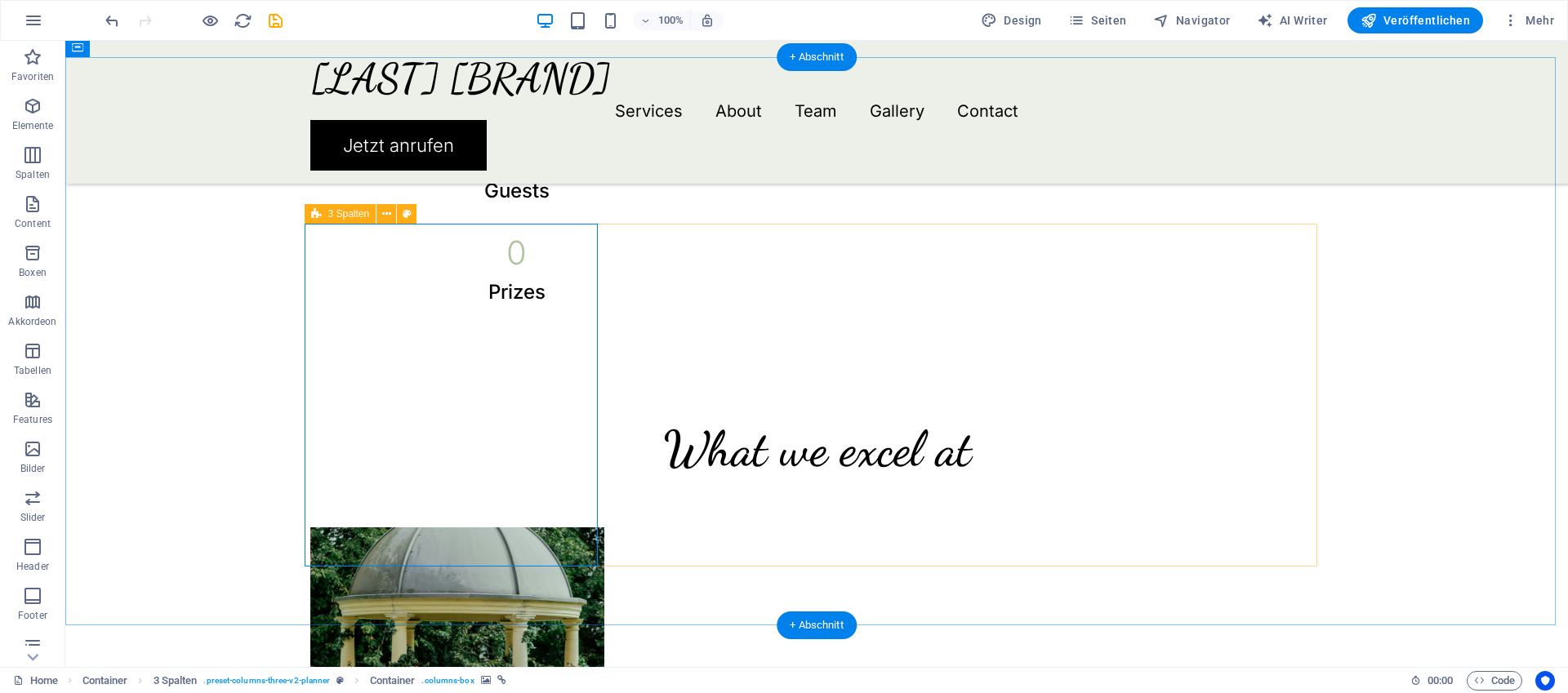 click at bounding box center (457, 1074) 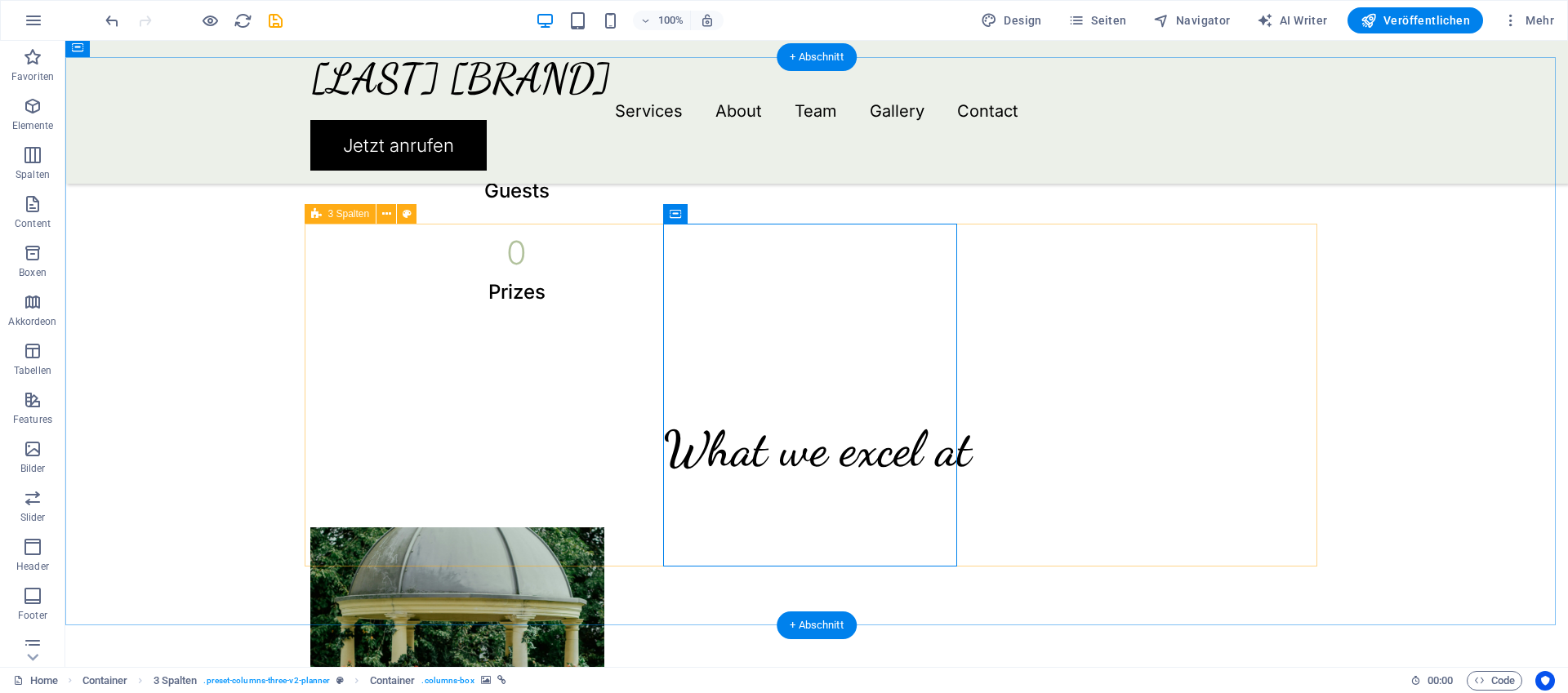 click at bounding box center (457, 699) 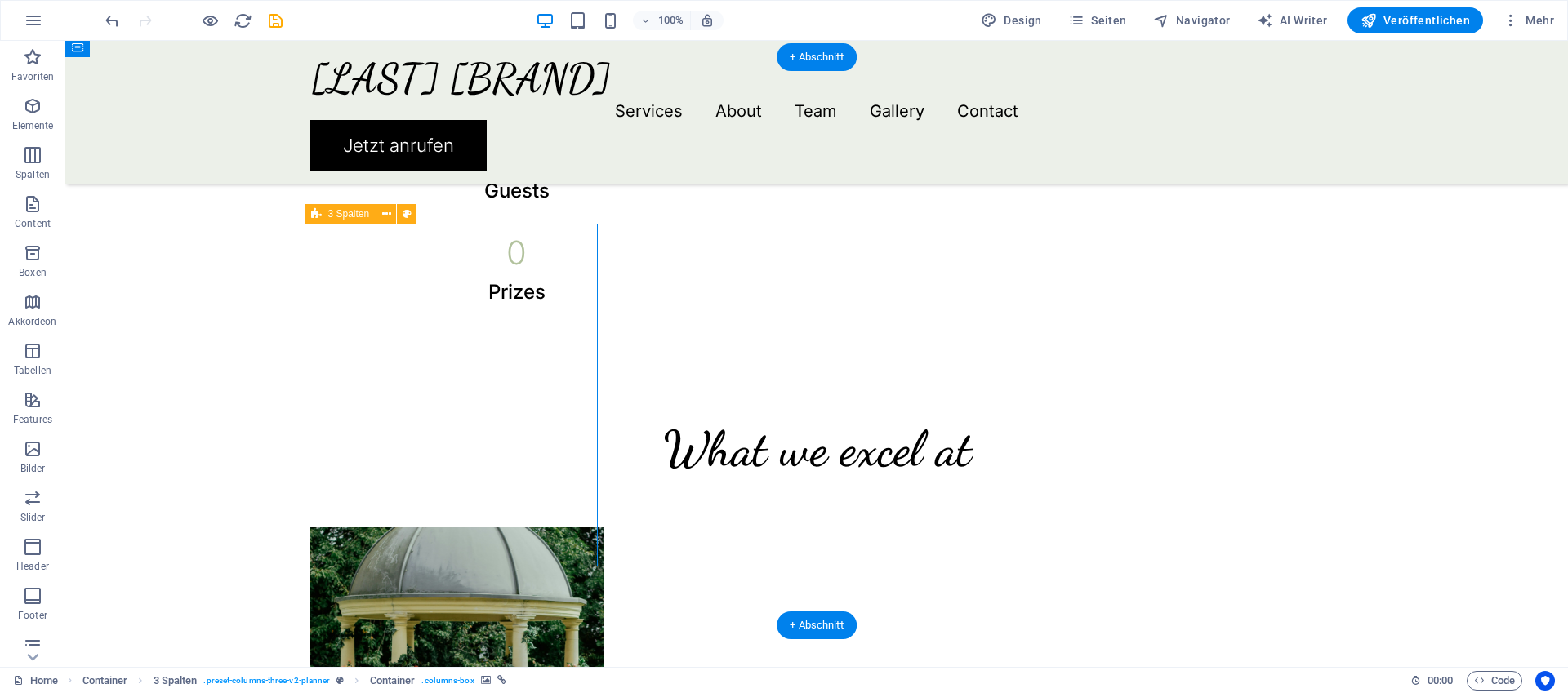 click at bounding box center (457, 699) 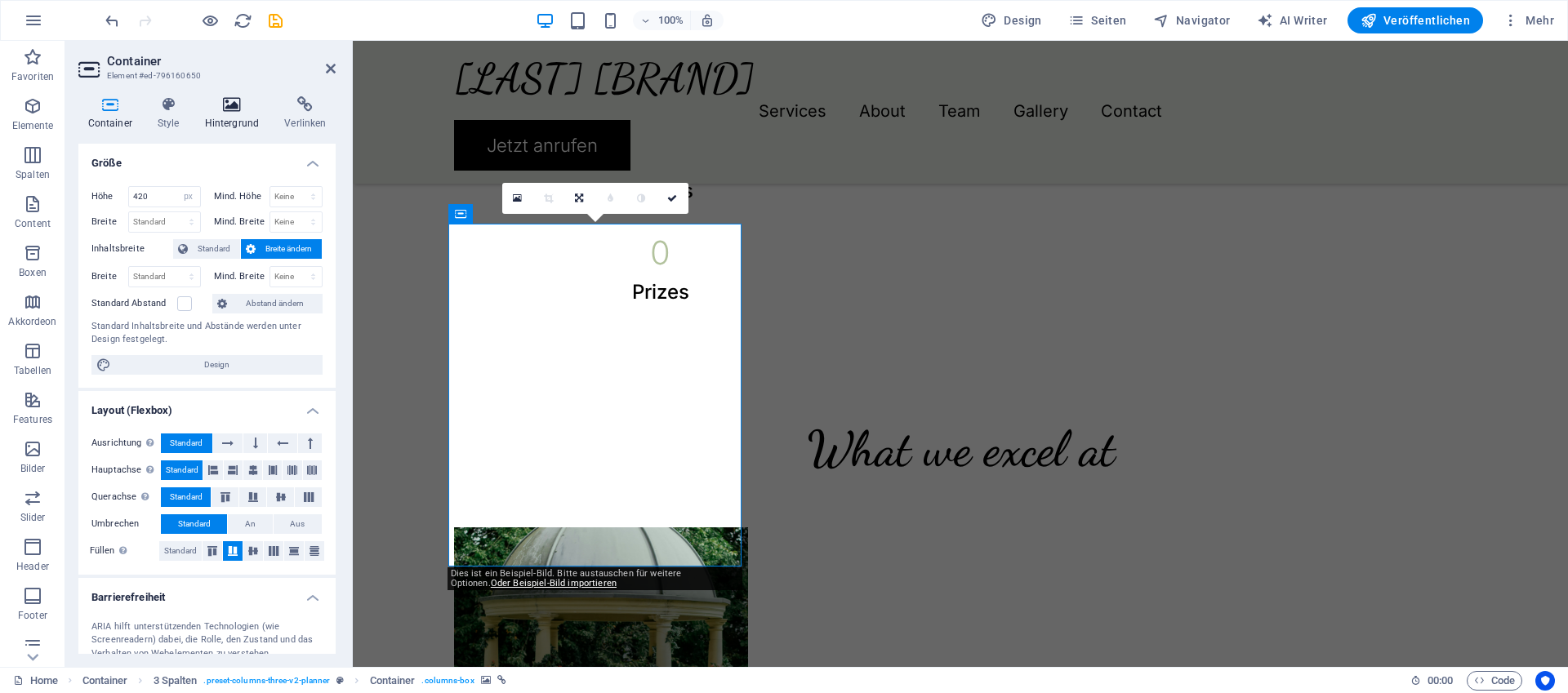 click on "Hintergrund" at bounding box center (235, 113) 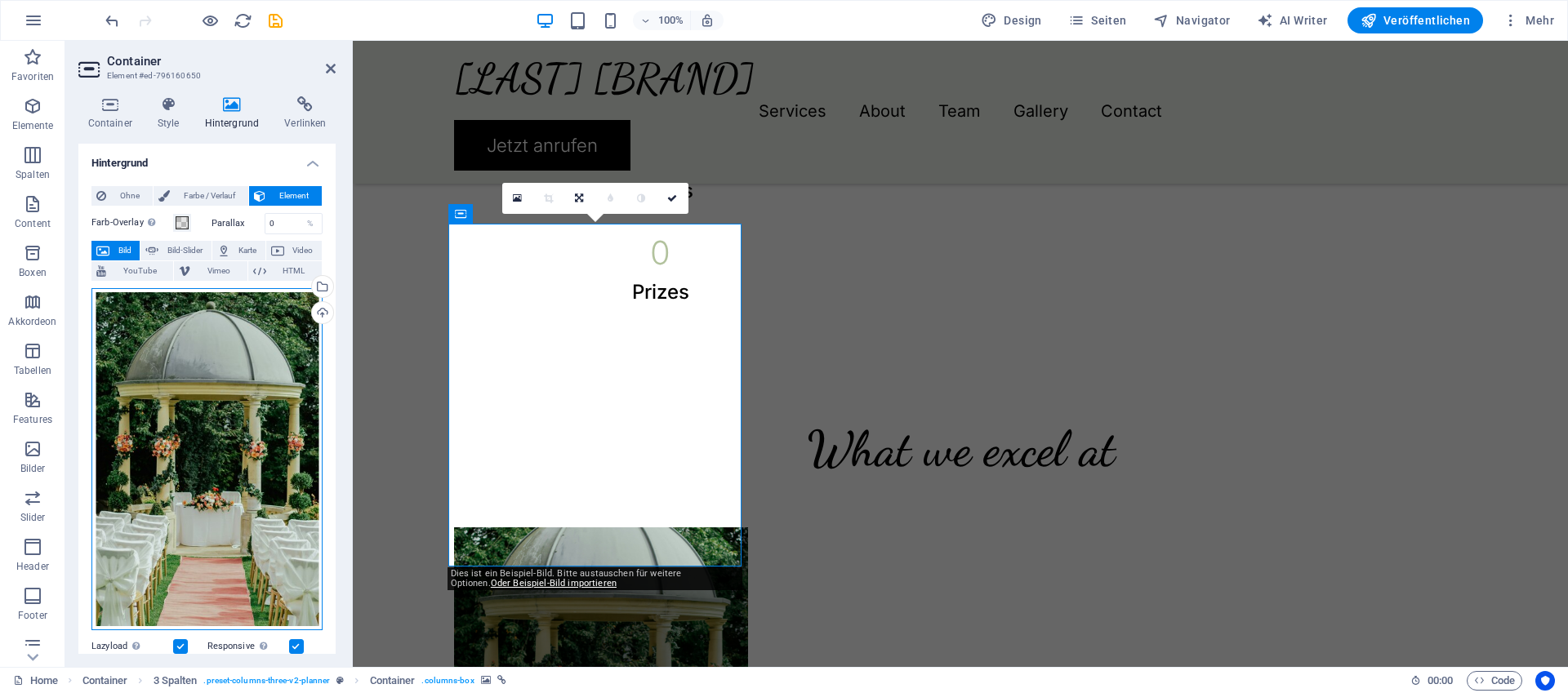click on "Ziehe Dateien zum Hochladen hierher oder  klicke hier, um aus Dateien oder kostenlosen Stockfotos & -videos zu wählen" at bounding box center (207, 460) 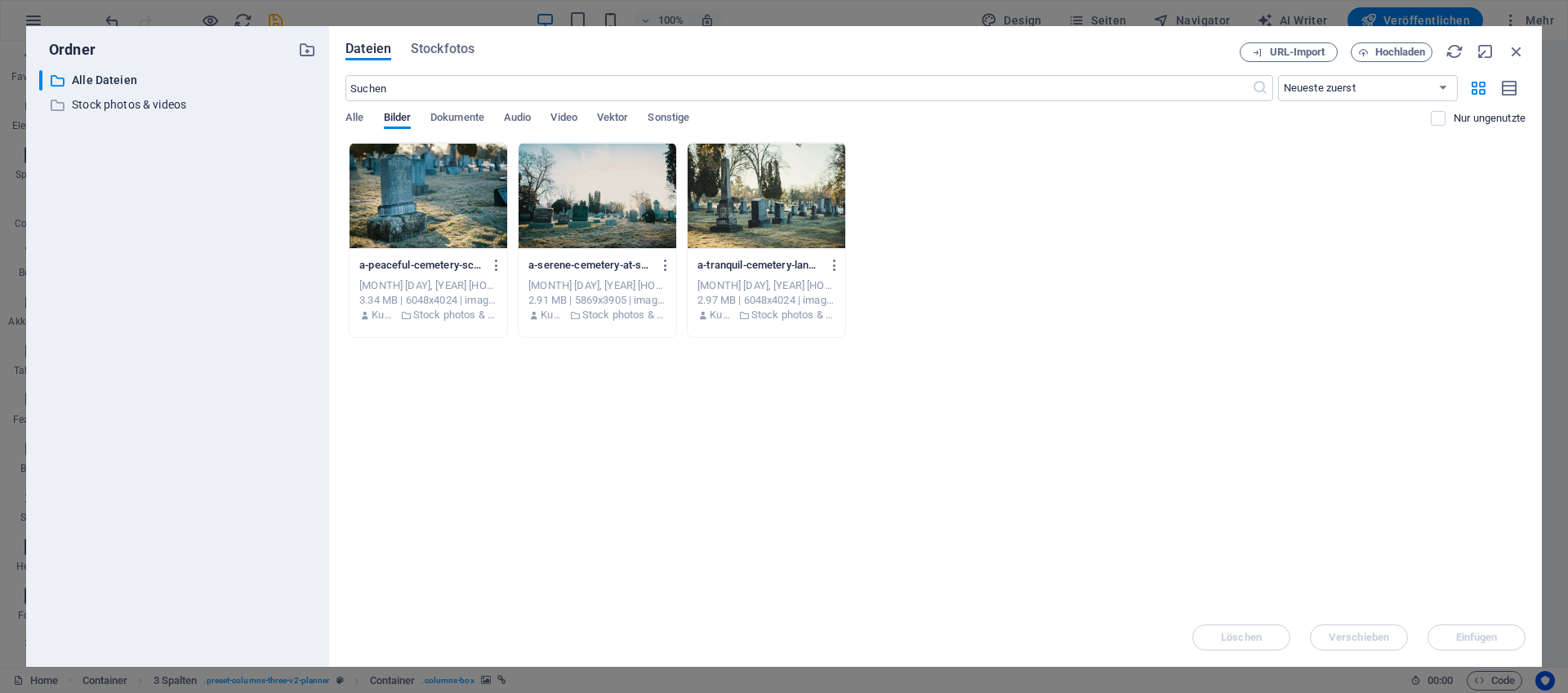 click at bounding box center [428, 196] 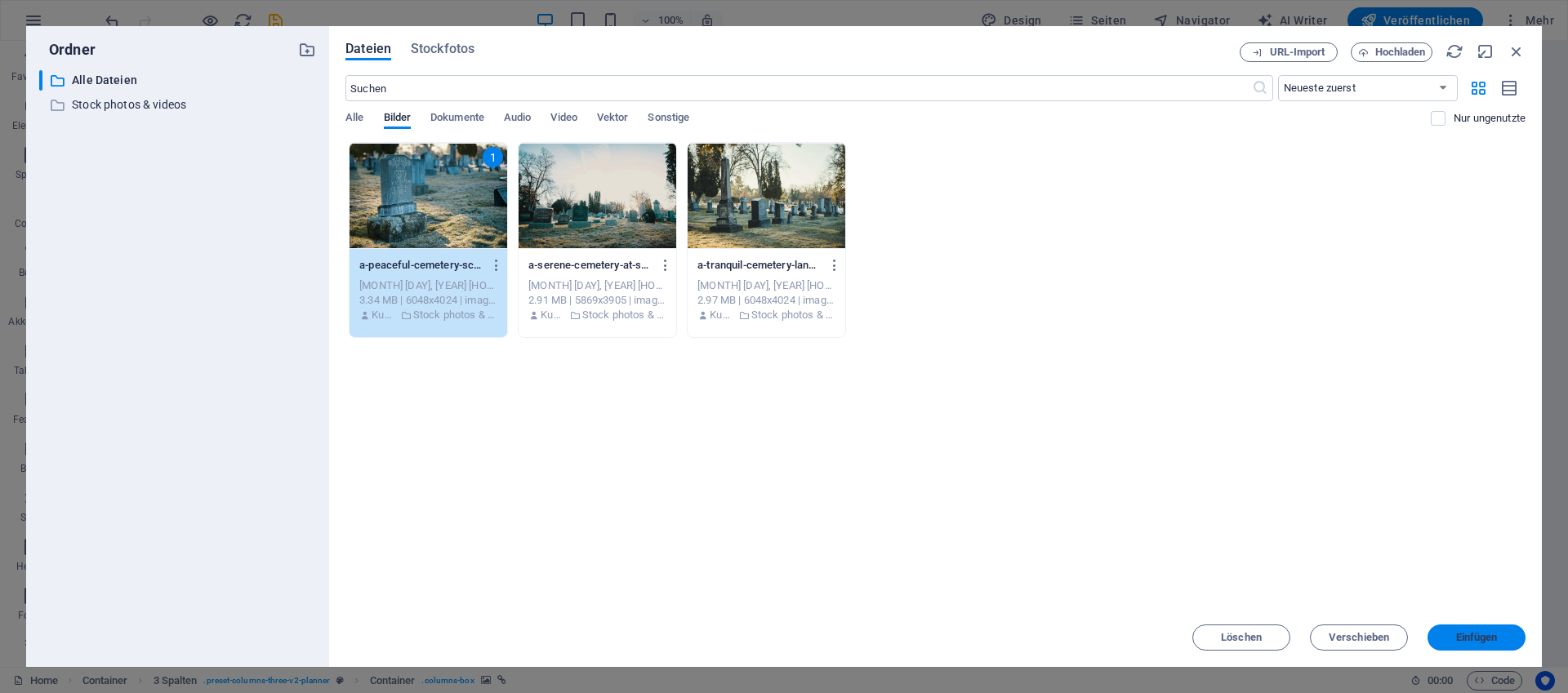 click on "Einfügen" at bounding box center (1477, 637) 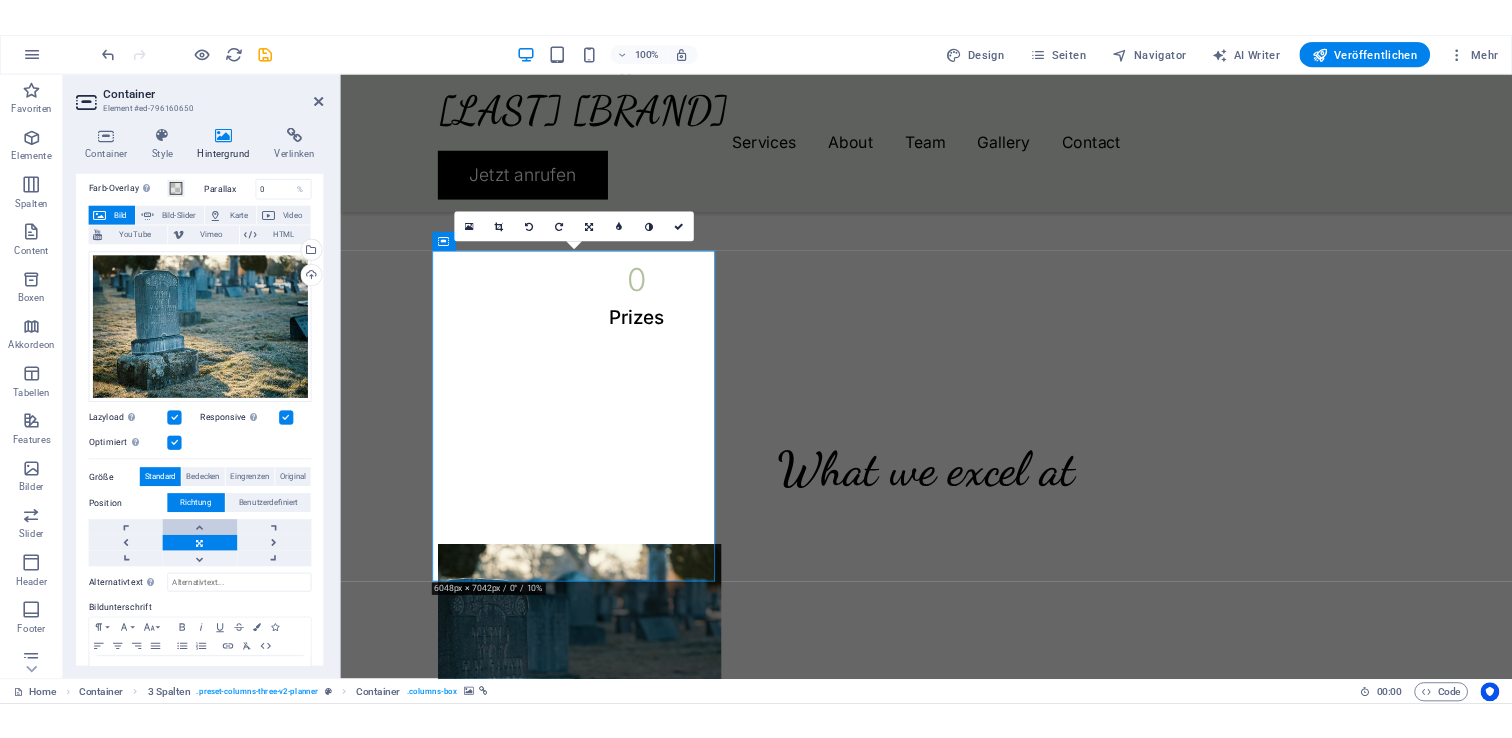 scroll, scrollTop: 131, scrollLeft: 0, axis: vertical 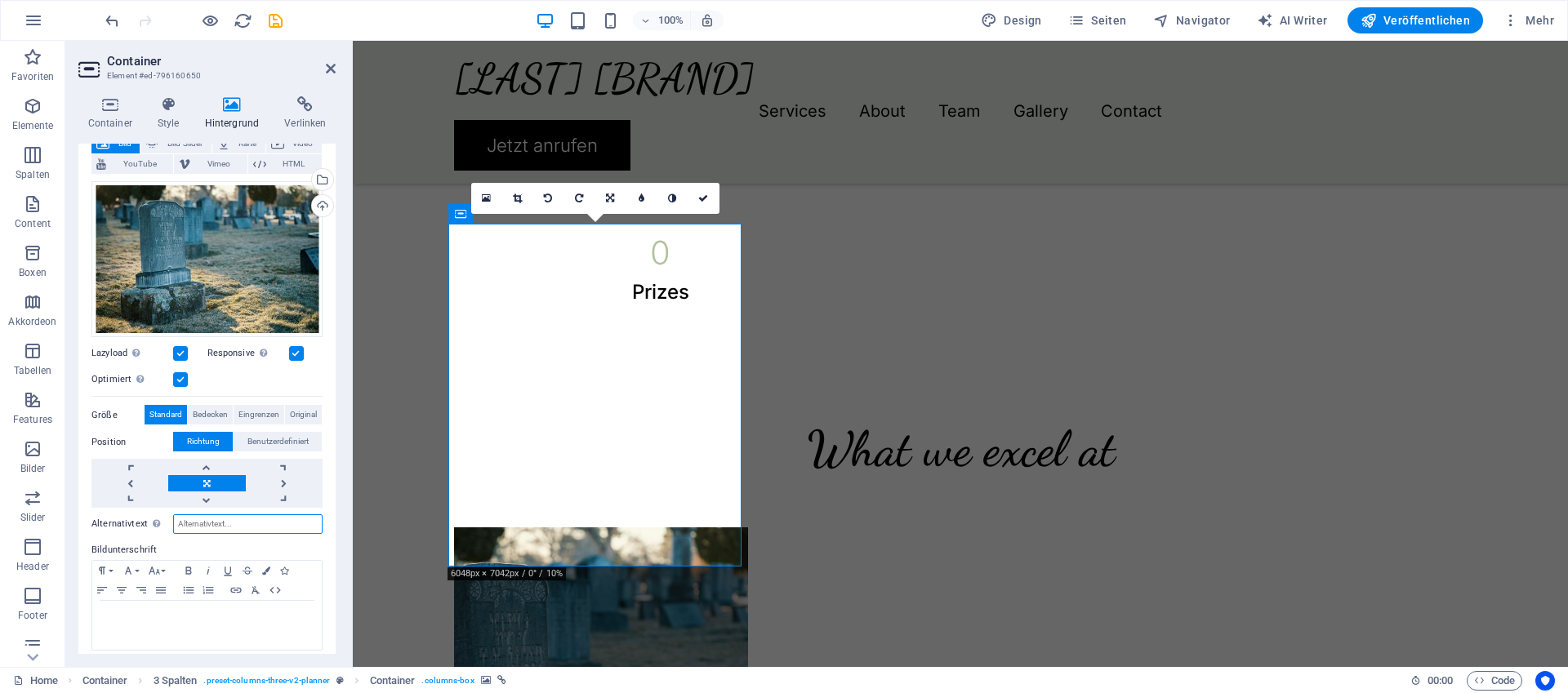 click on "Alternativtext Der Alternativtext wird von Geräten verwendet, die keine Bilder darstellen können (u.a. auch von Bild-Suchmaschinen) und sollte für jedes Bild gesetzt sein." at bounding box center (247, 524) 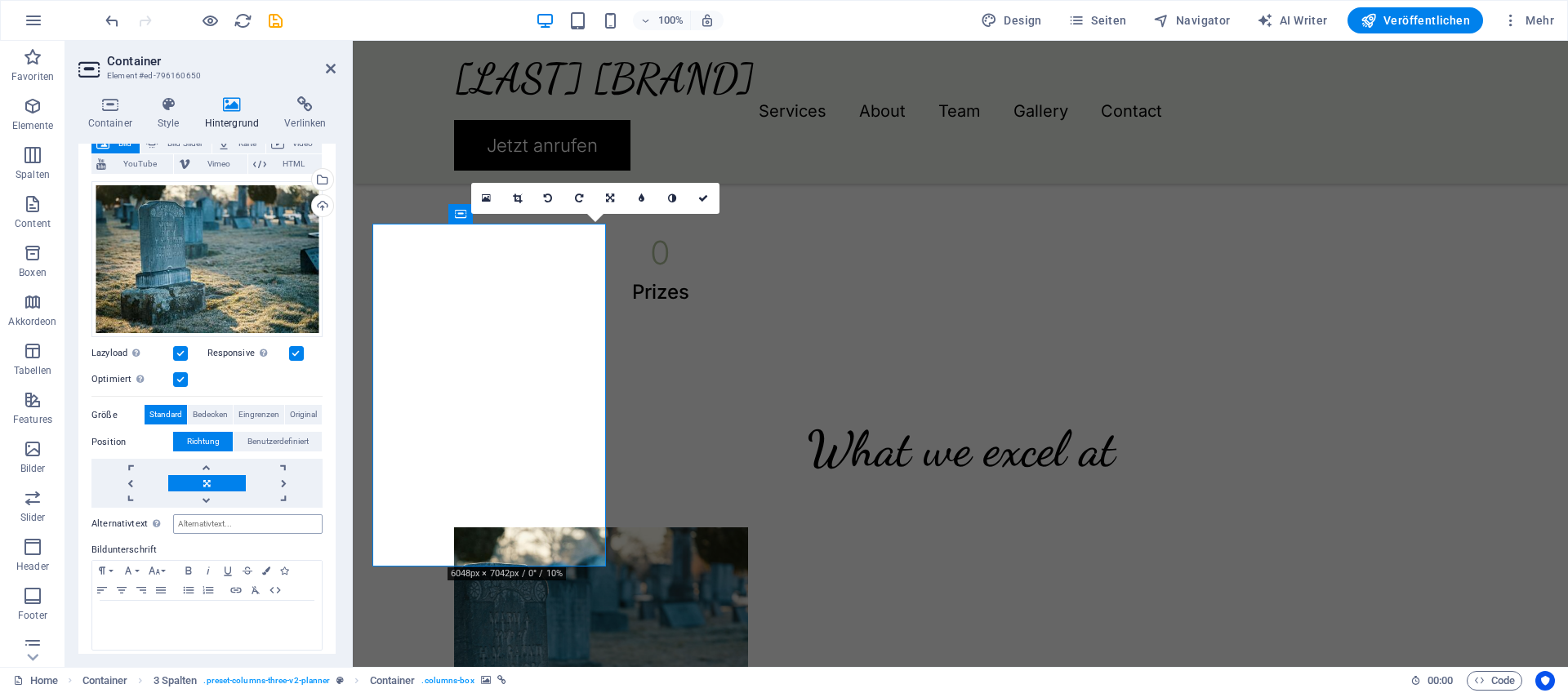 scroll, scrollTop: 107, scrollLeft: 0, axis: vertical 